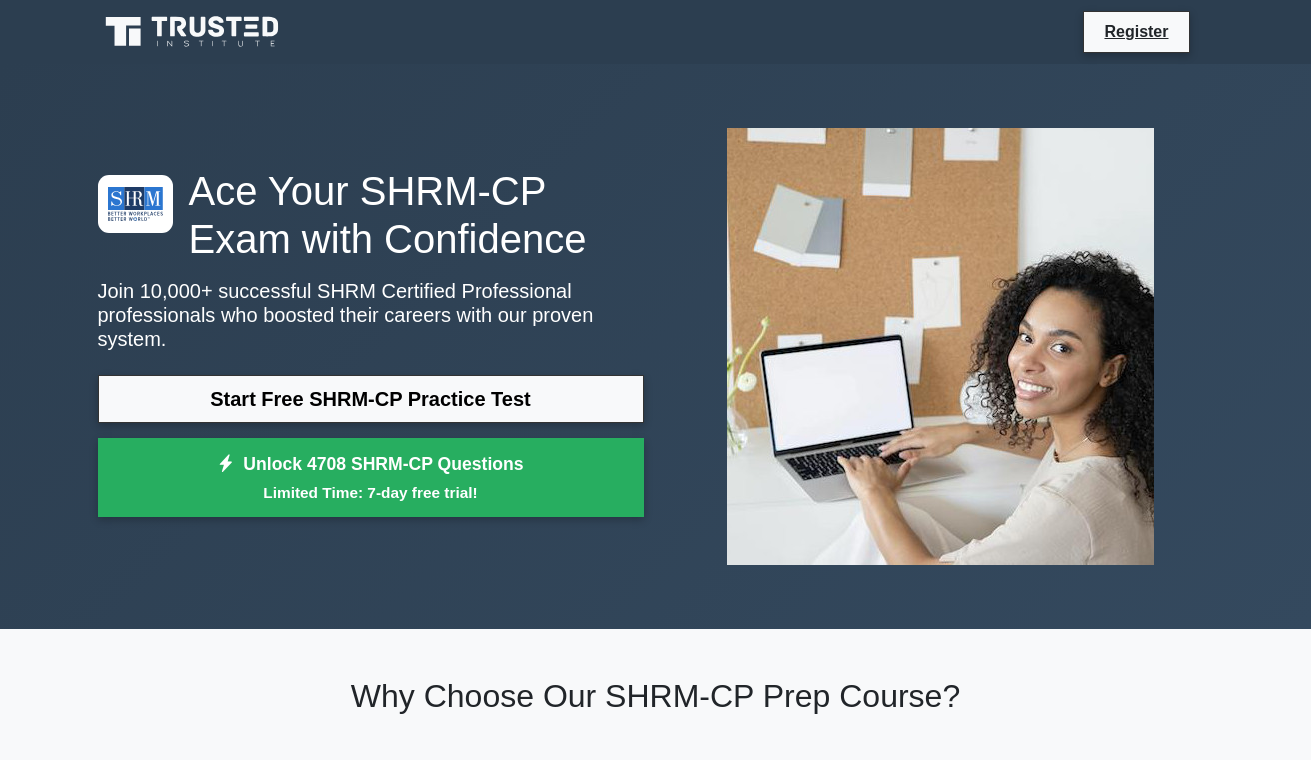 scroll, scrollTop: 0, scrollLeft: 0, axis: both 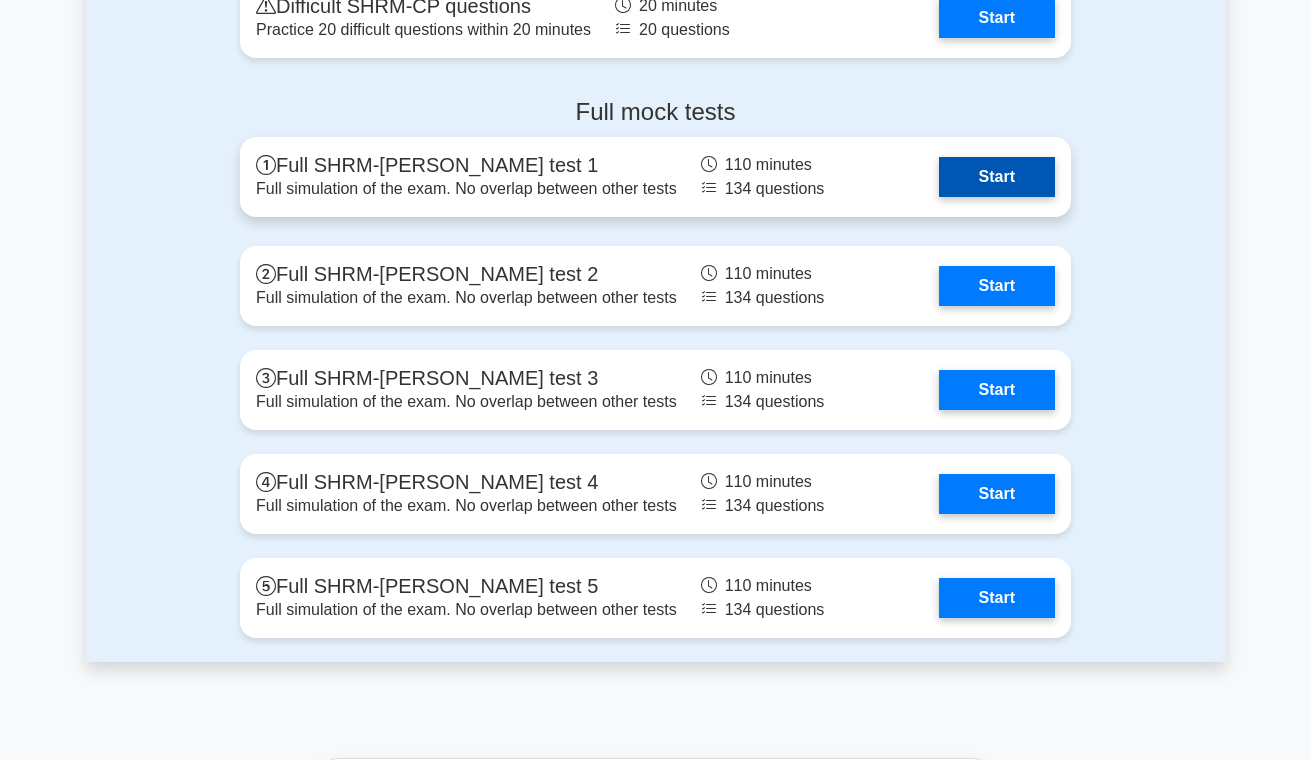 click on "Start" at bounding box center (997, 177) 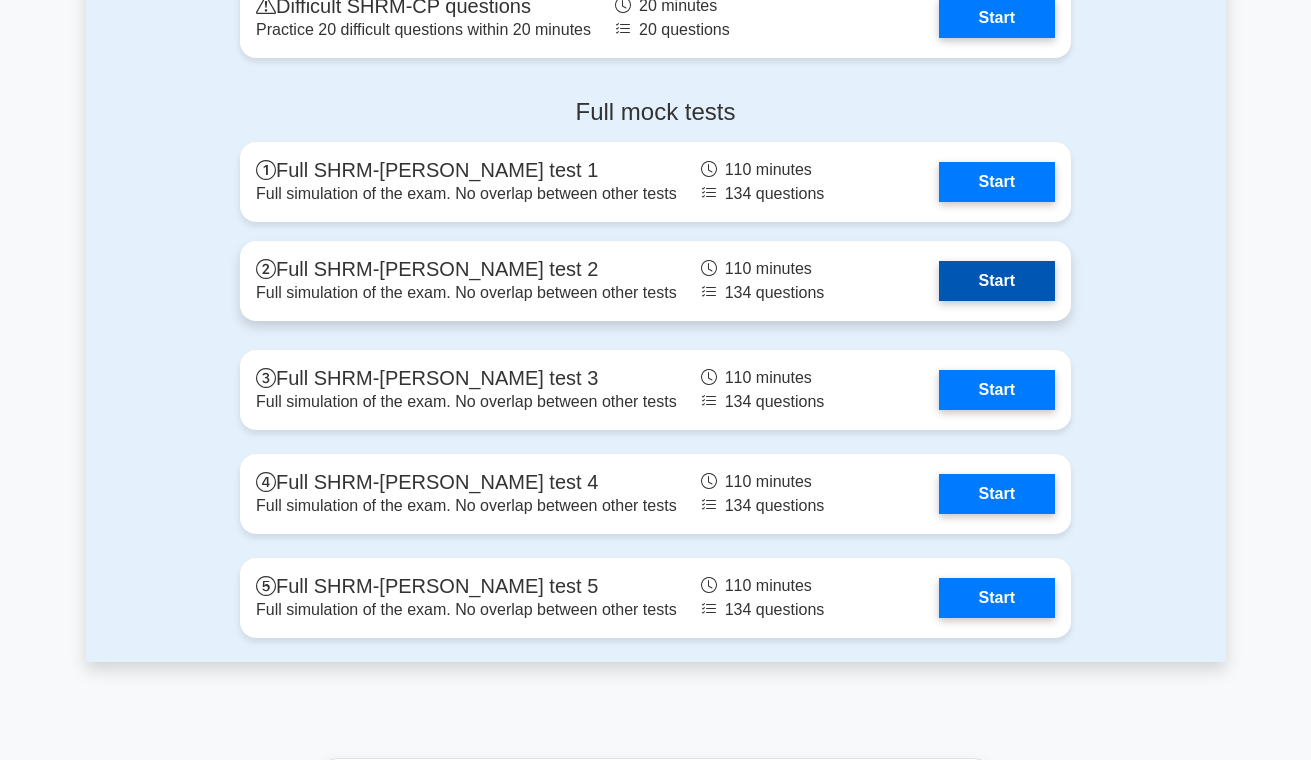 click on "Start" at bounding box center [997, 281] 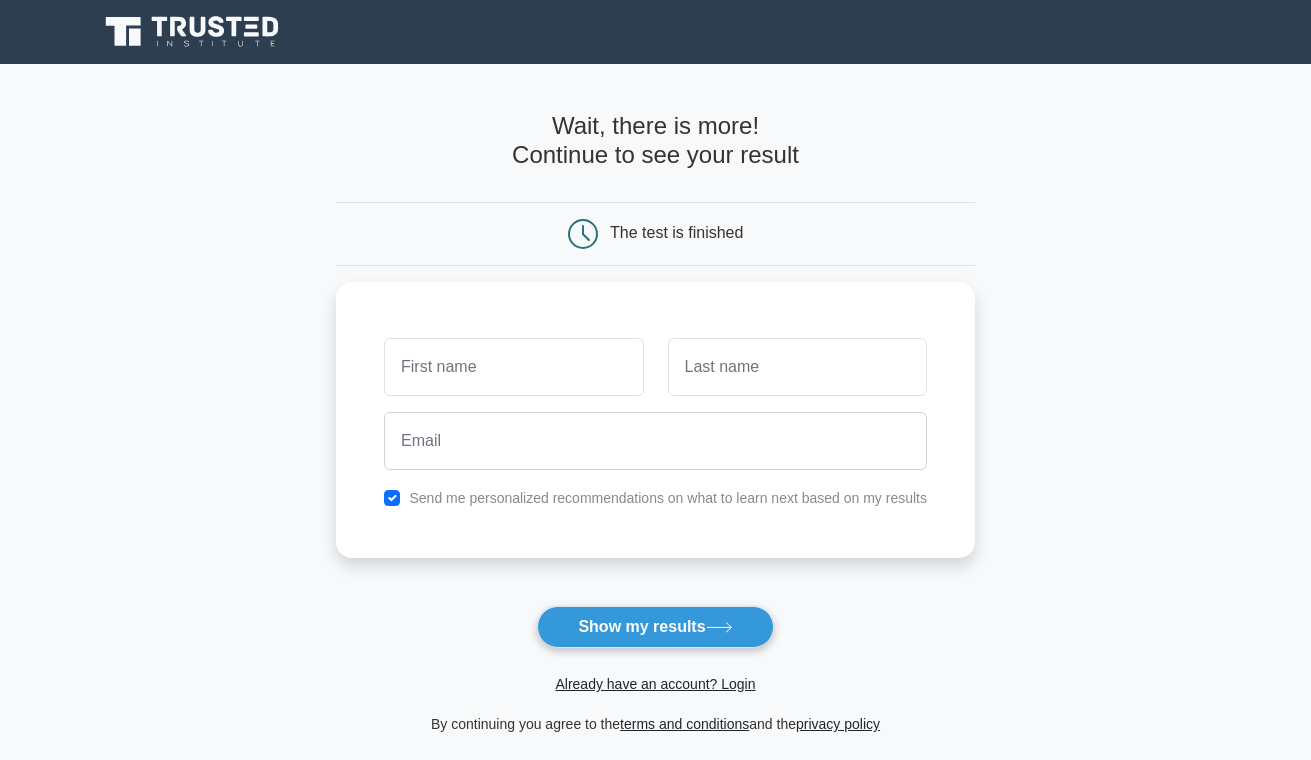 scroll, scrollTop: 0, scrollLeft: 0, axis: both 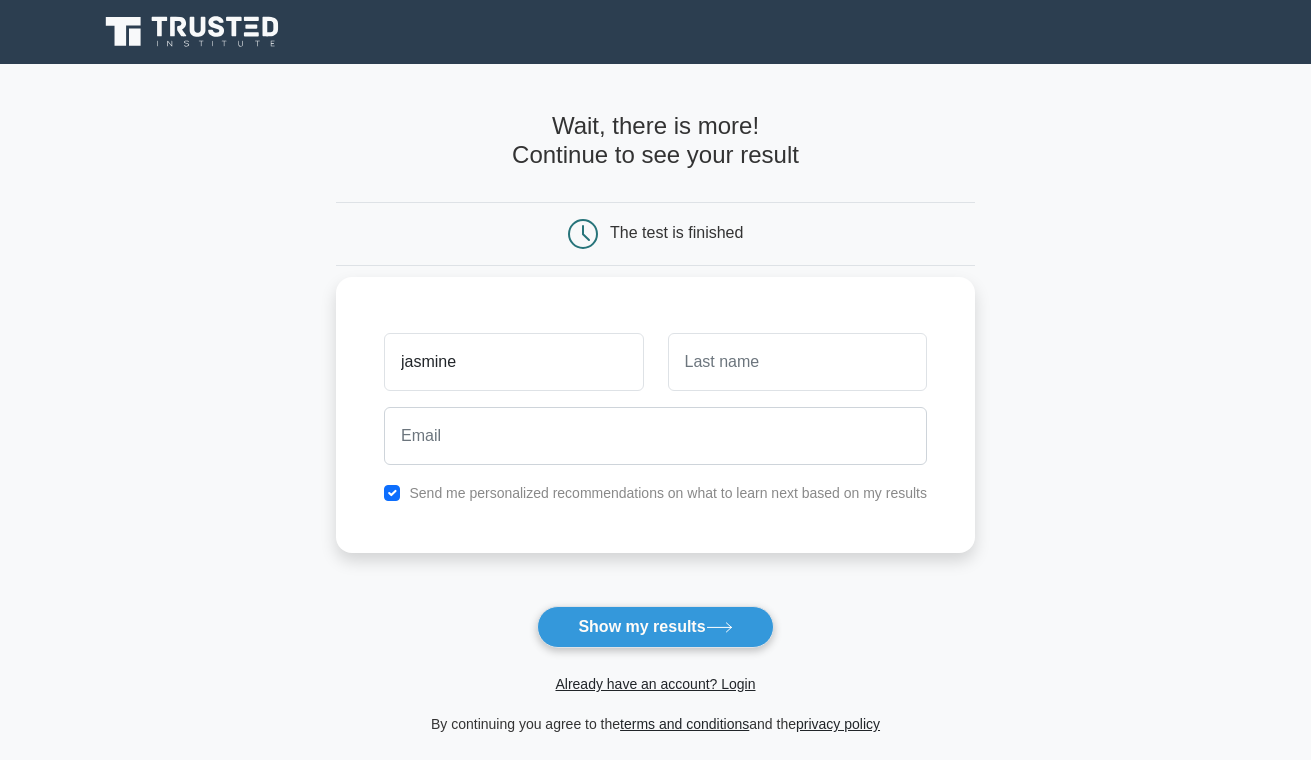type on "jasmine" 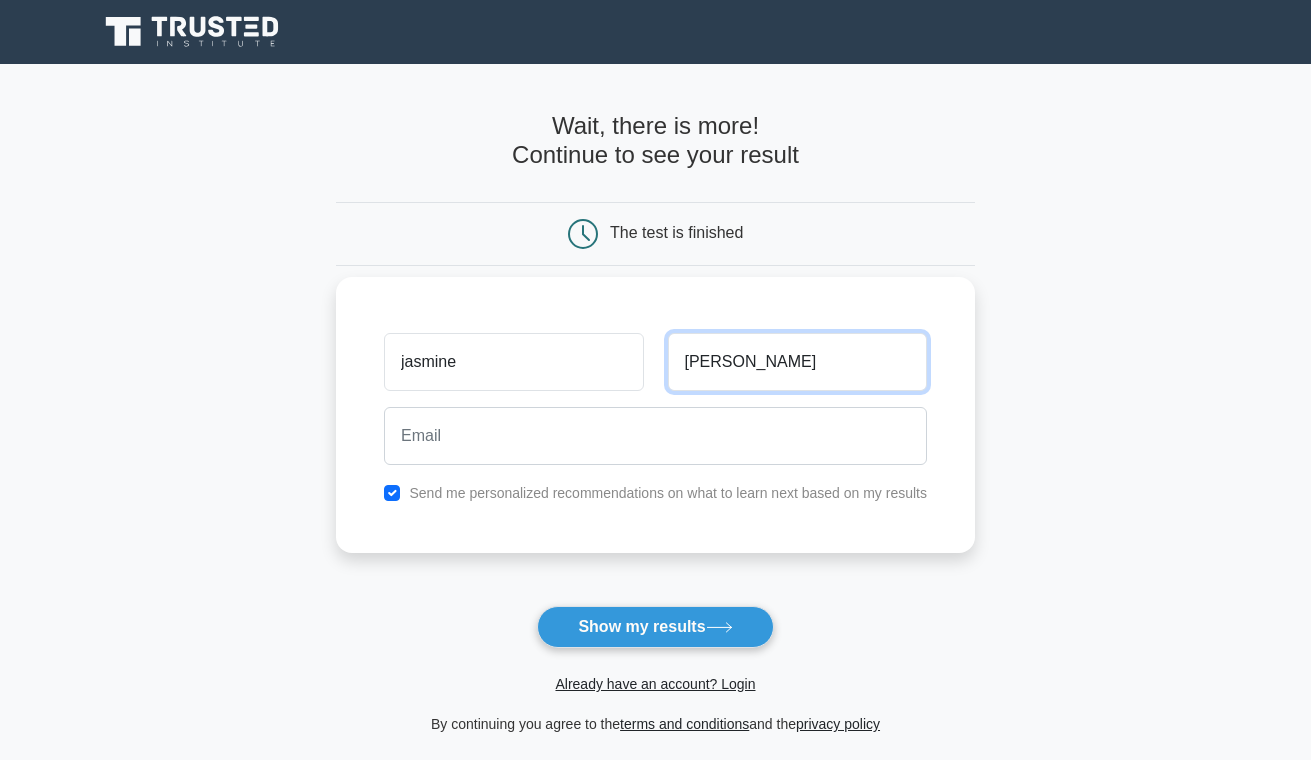 type on "williams" 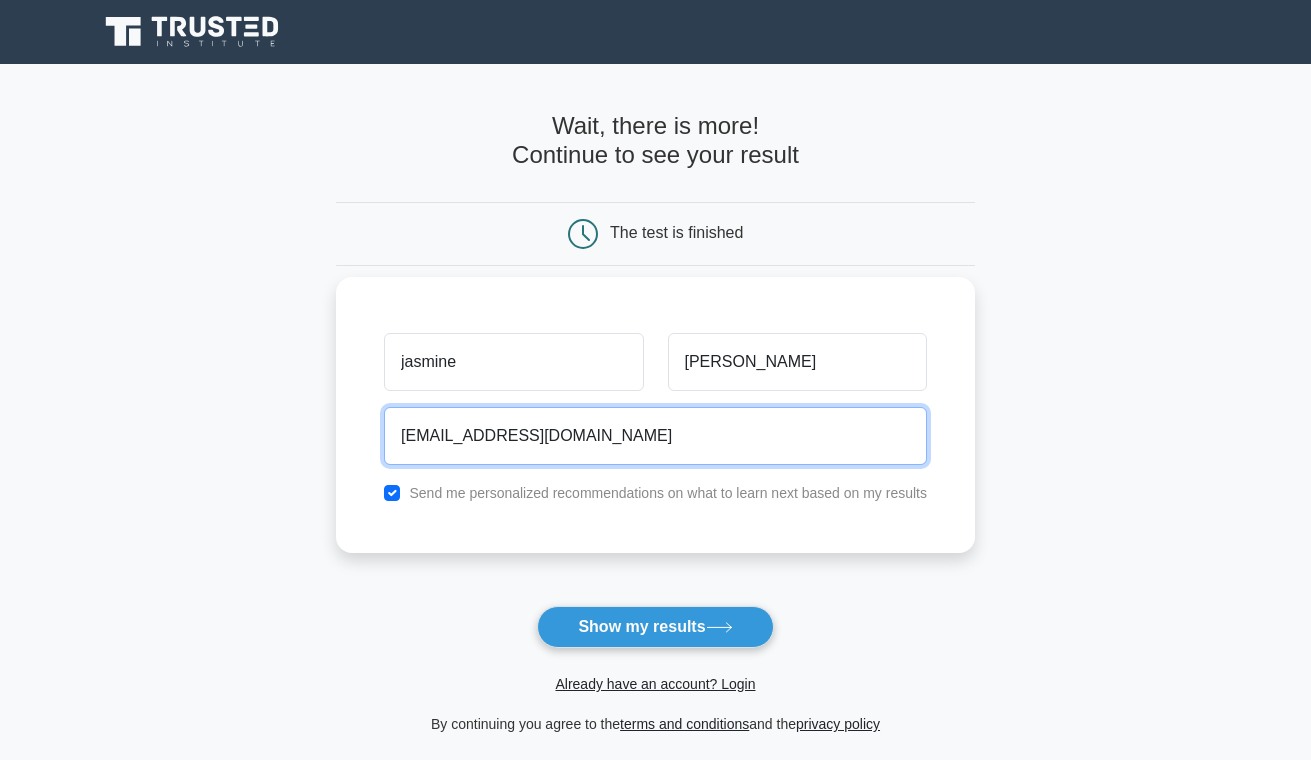 type on "jasmine.williams0413@gmail.com" 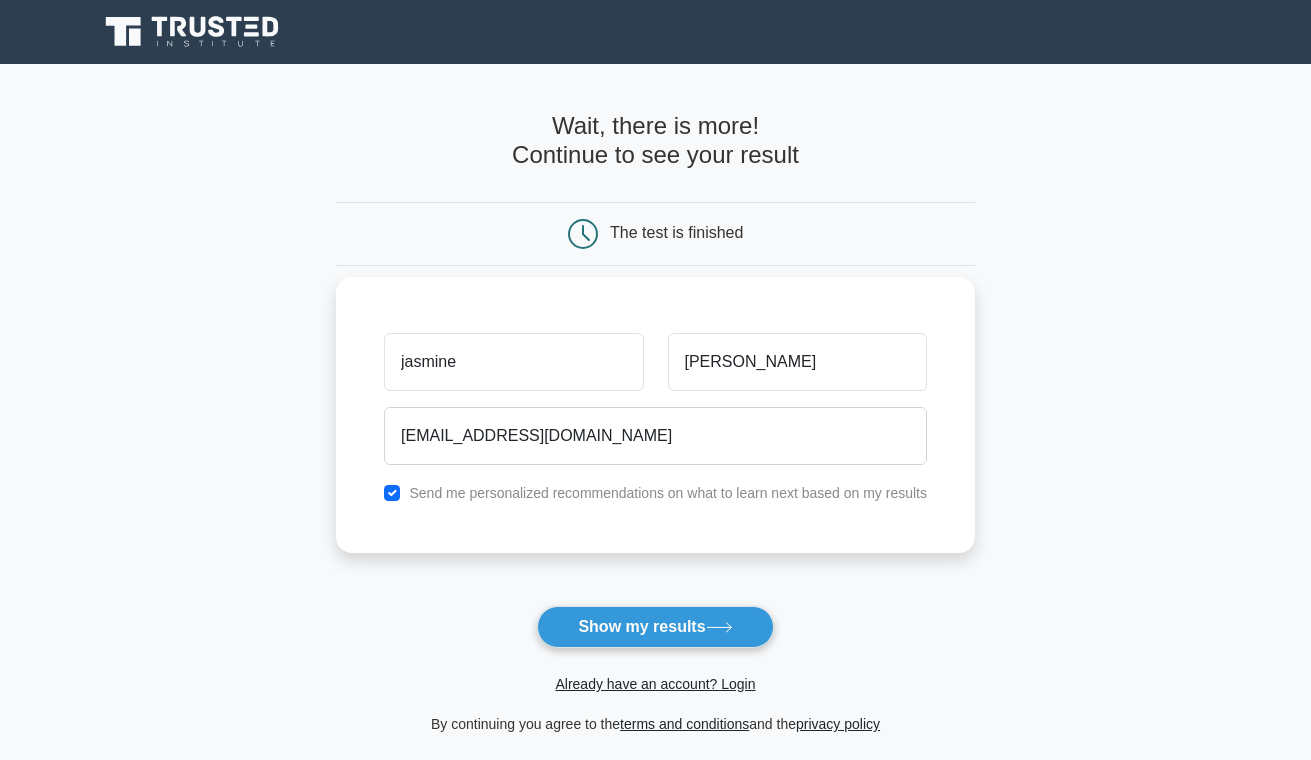 click at bounding box center [392, 493] 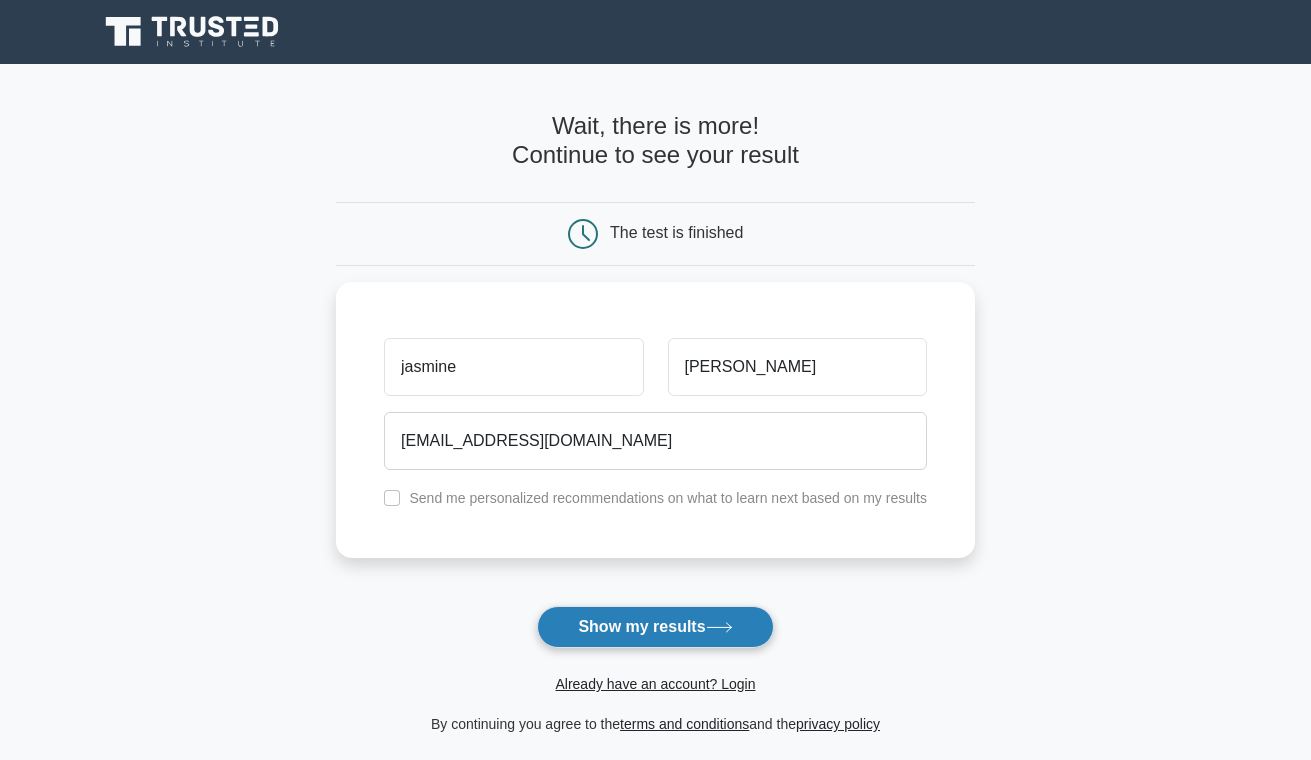 click on "Show my results" at bounding box center [655, 627] 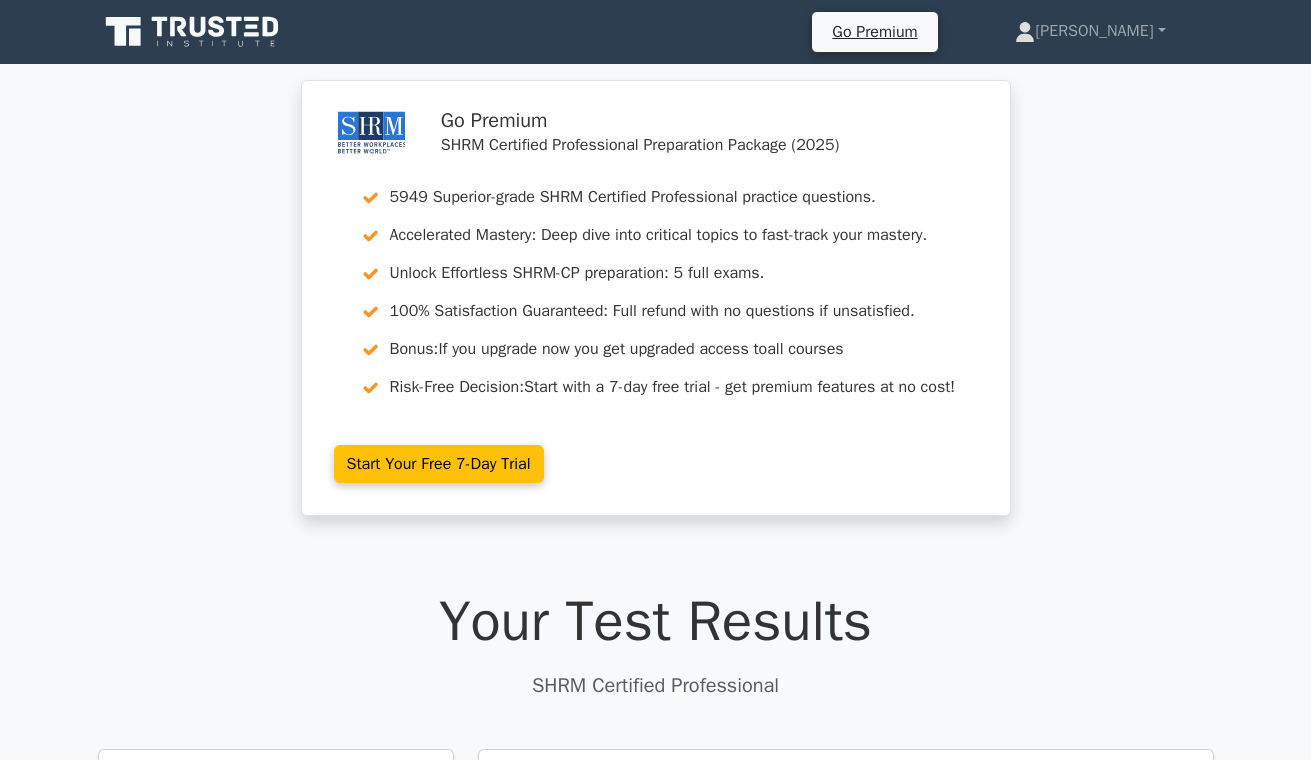 scroll, scrollTop: 0, scrollLeft: 0, axis: both 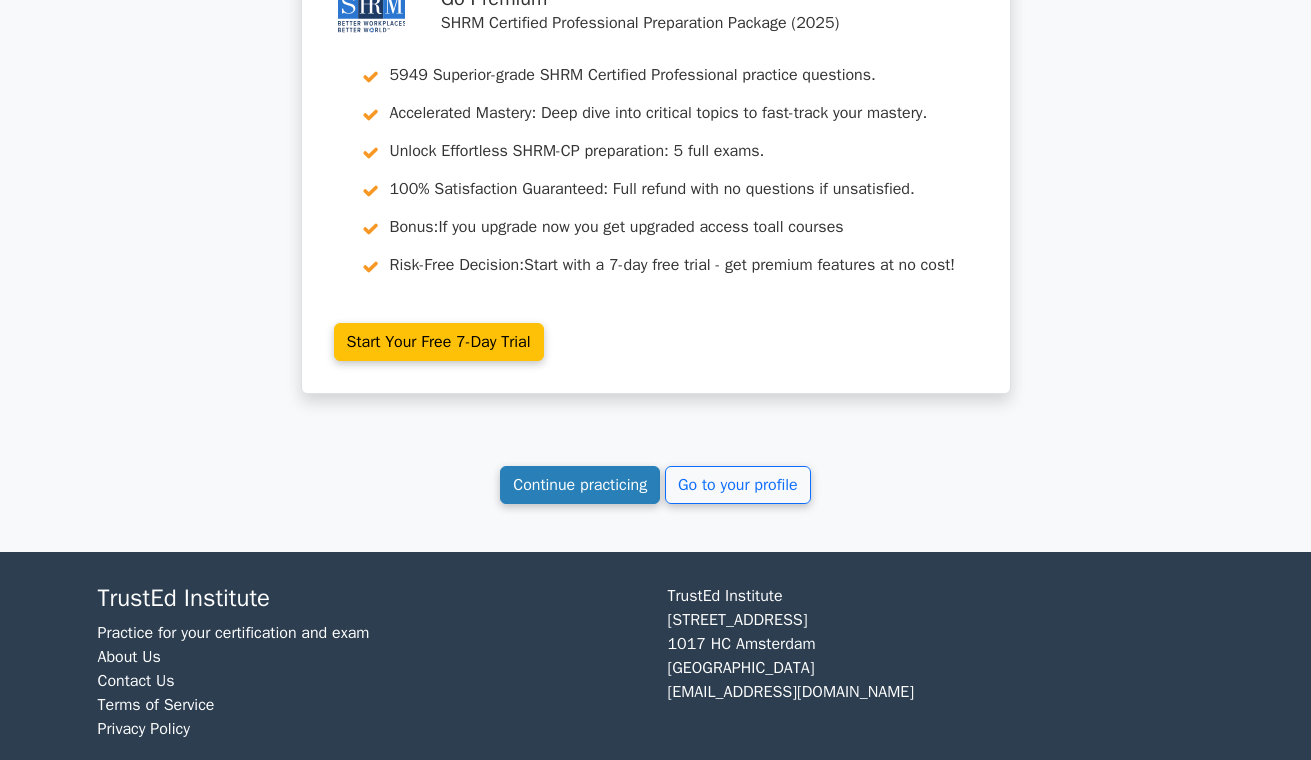 click on "Continue practicing" at bounding box center (580, 485) 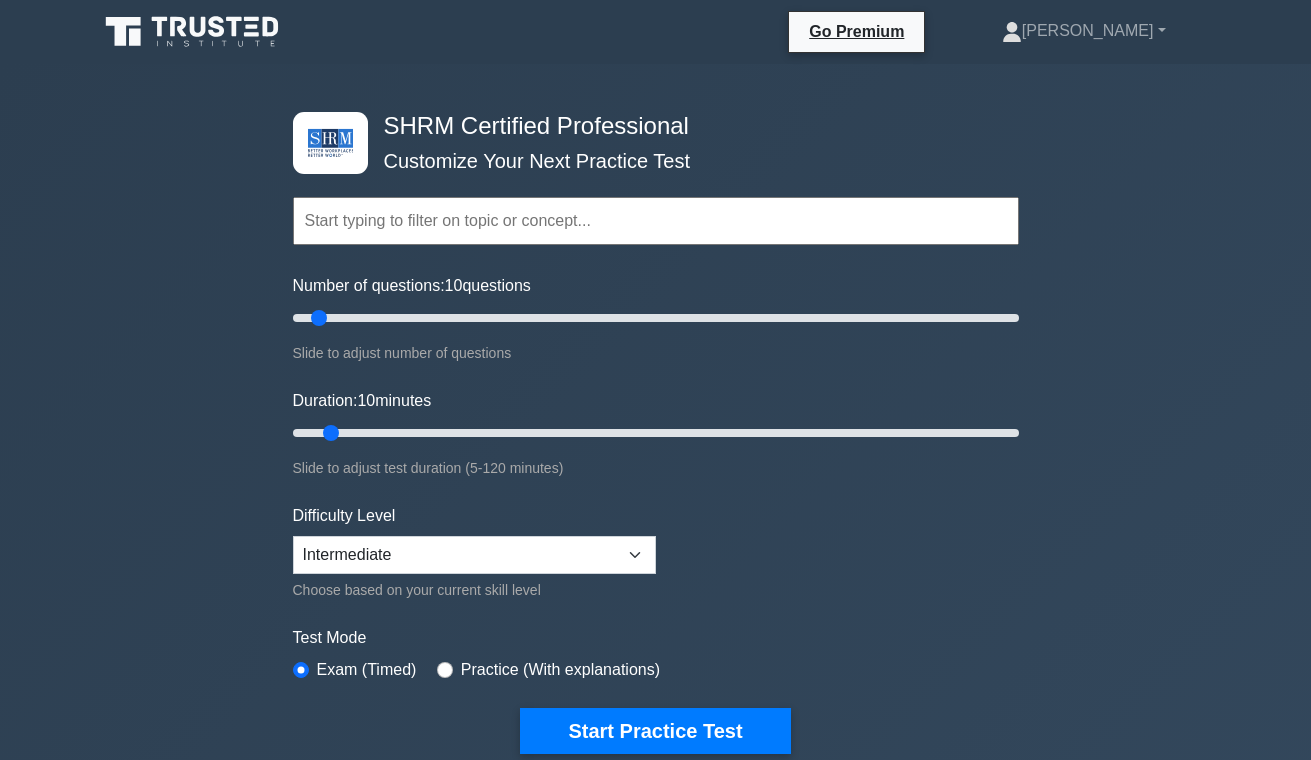 scroll, scrollTop: 0, scrollLeft: 0, axis: both 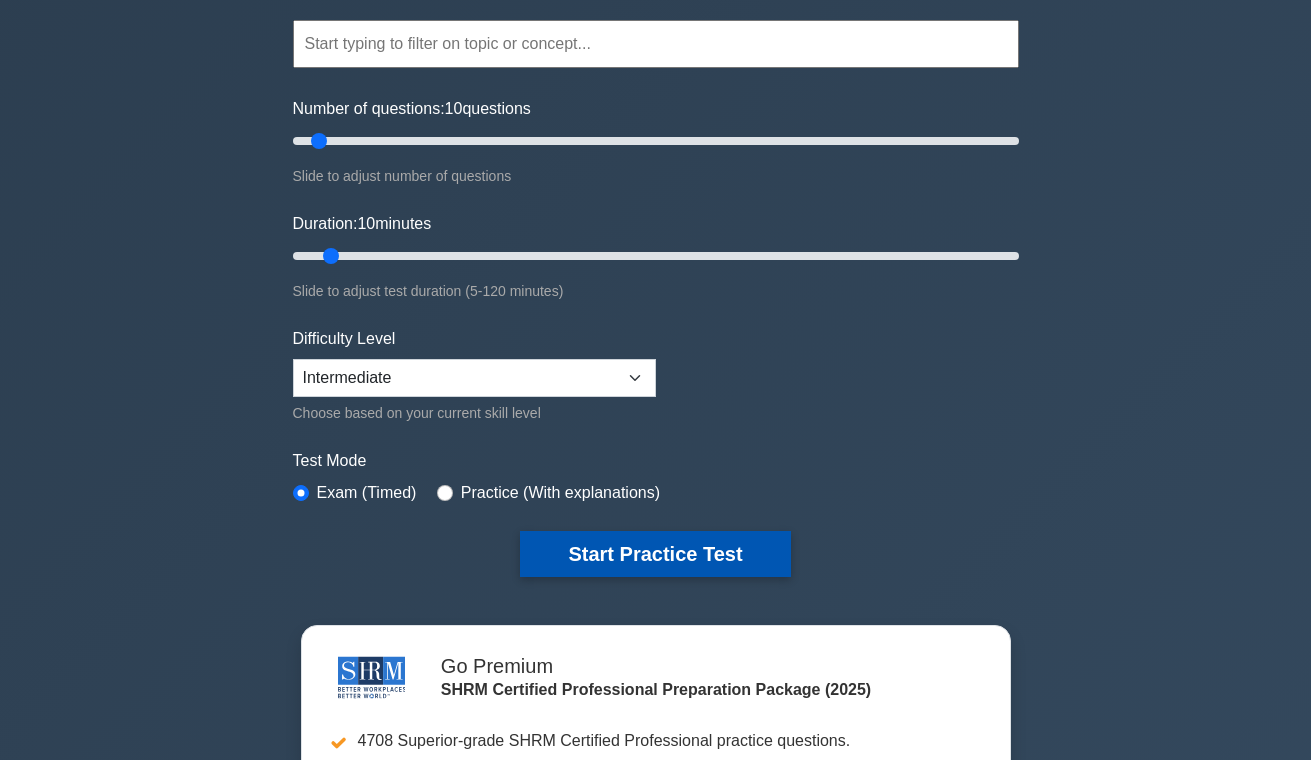 click on "Start Practice Test" at bounding box center [655, 554] 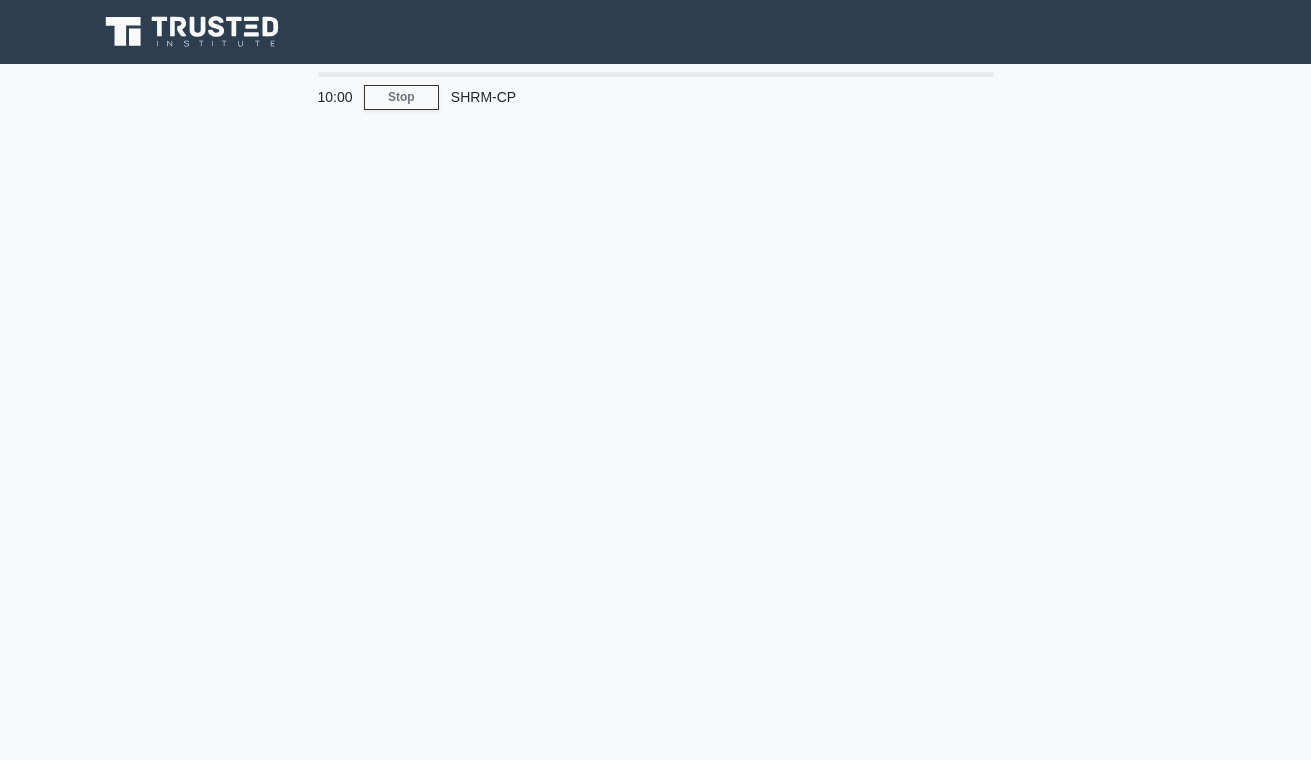 scroll, scrollTop: 0, scrollLeft: 0, axis: both 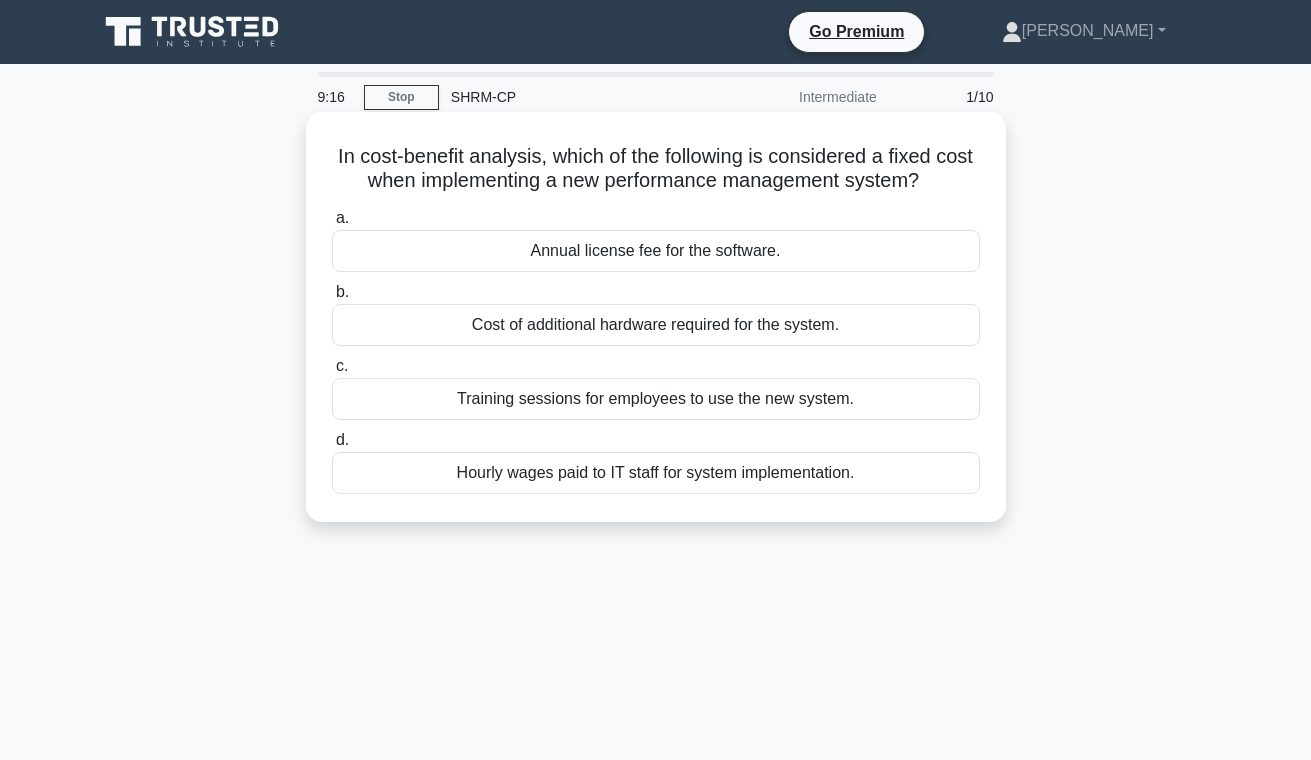 click on "Annual license fee for the software." at bounding box center (656, 251) 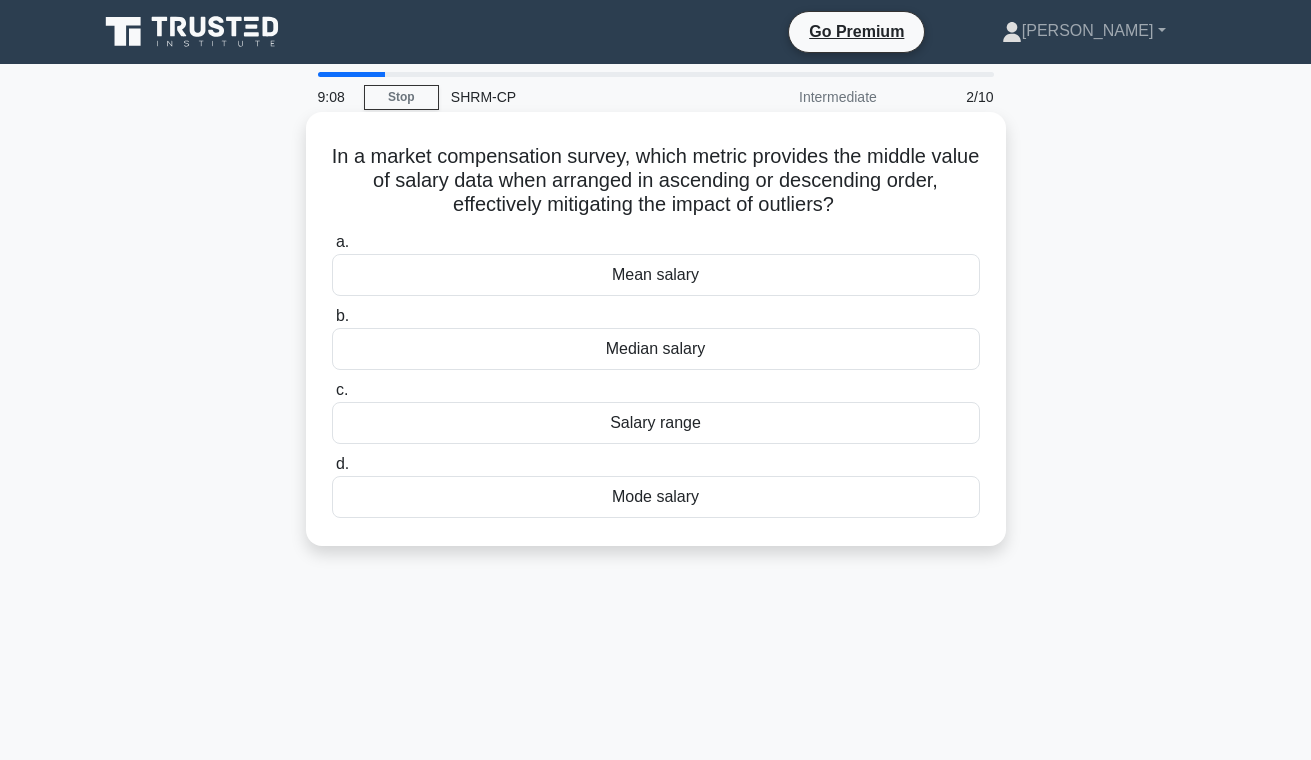 click on "Median salary" at bounding box center [656, 349] 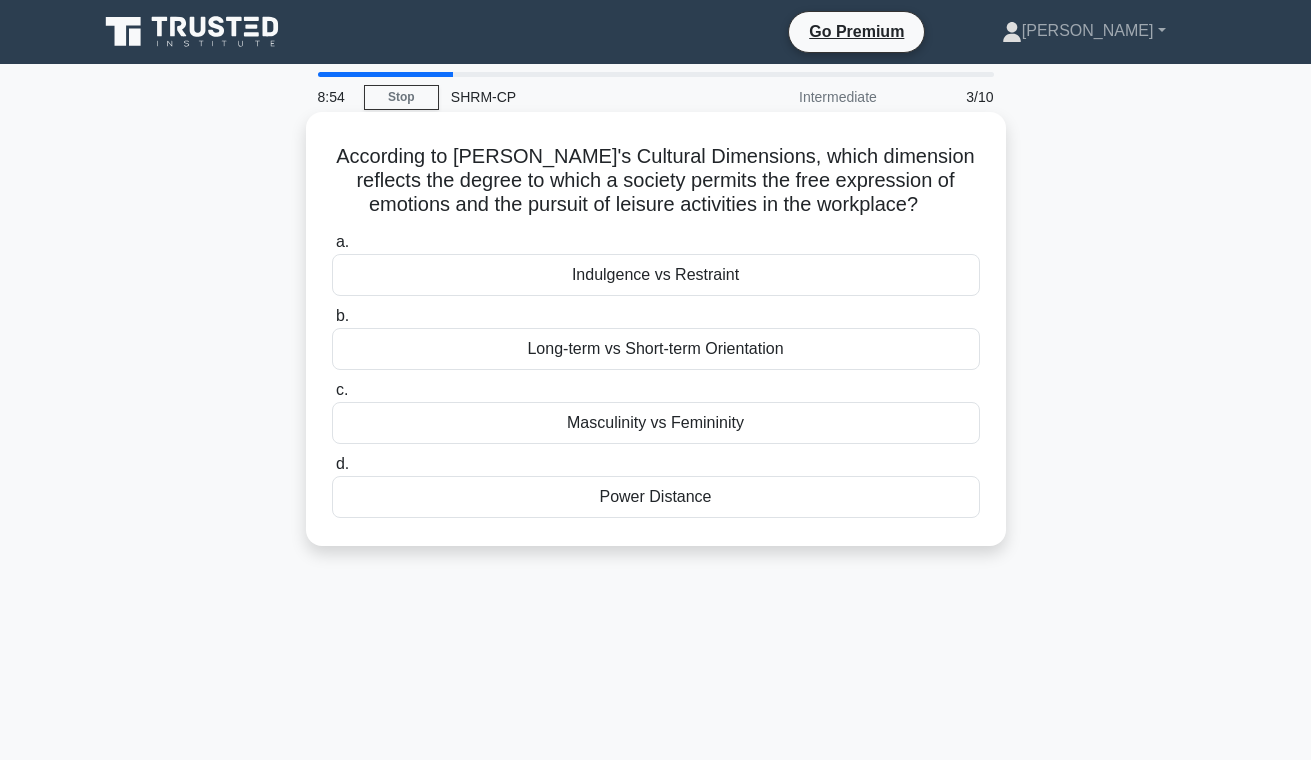 click on "Indulgence vs Restraint" at bounding box center (656, 275) 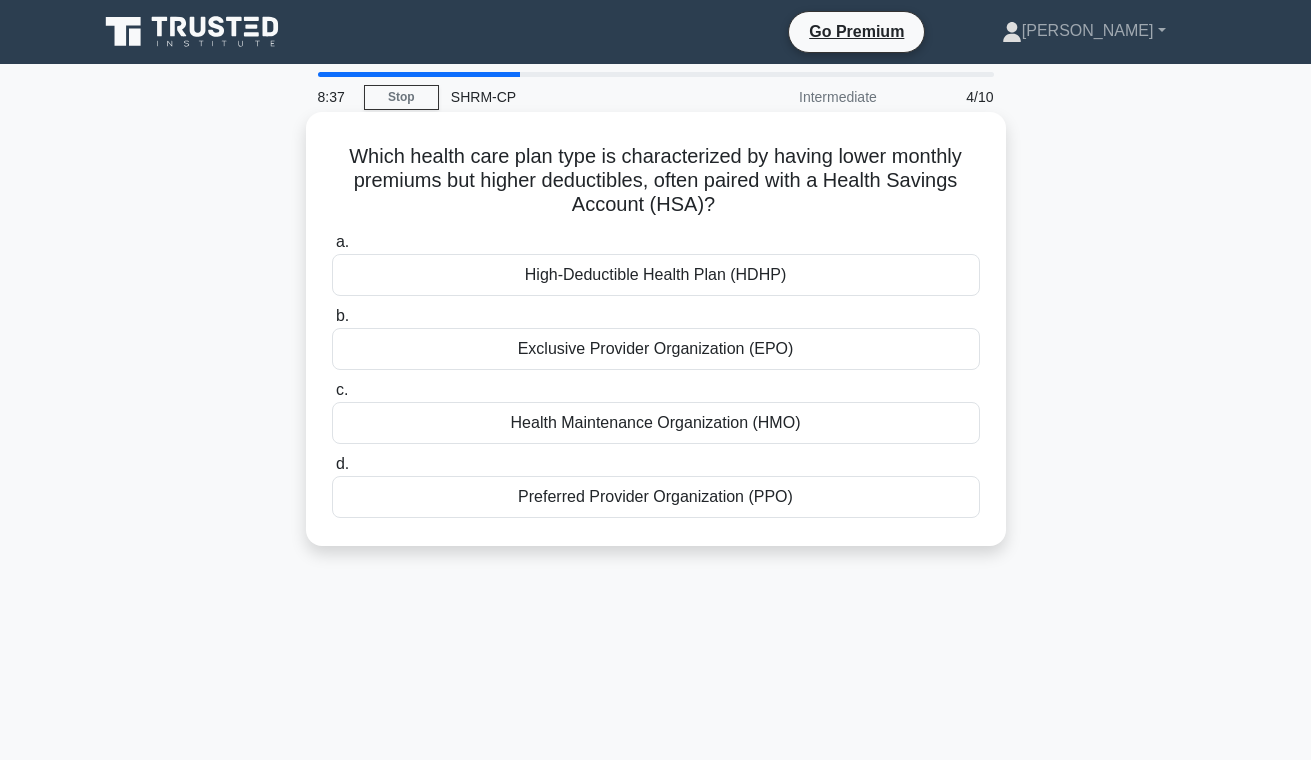 drag, startPoint x: 355, startPoint y: 156, endPoint x: 858, endPoint y: 220, distance: 507.05524 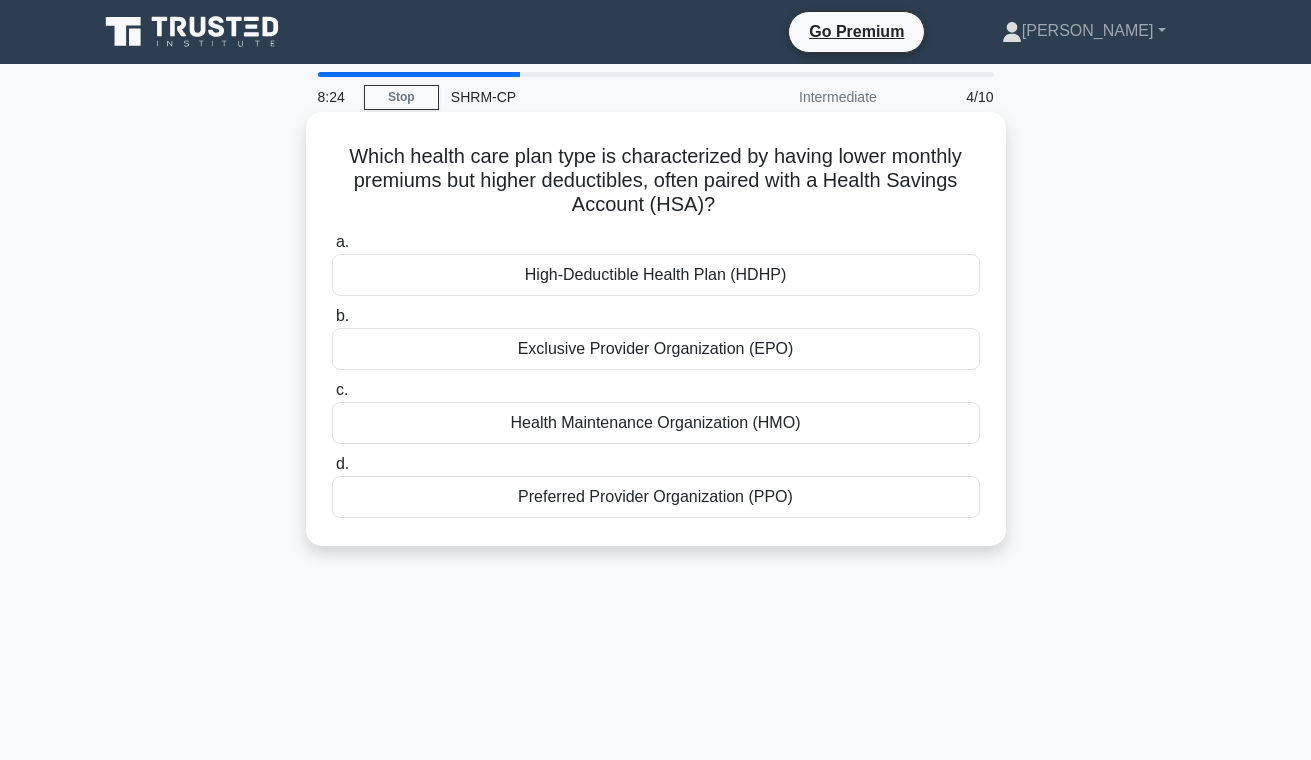 click on "High-Deductible Health Plan (HDHP)" at bounding box center (656, 275) 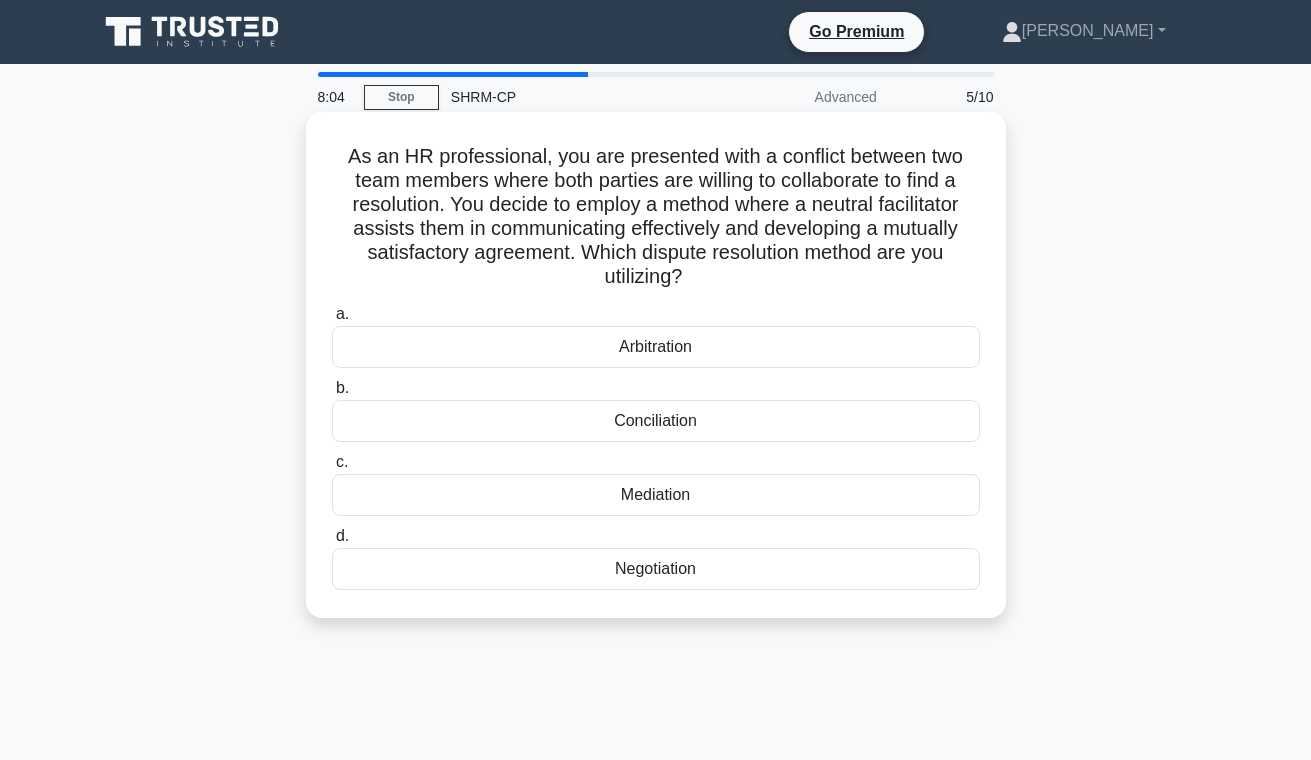 click on "Mediation" at bounding box center (656, 495) 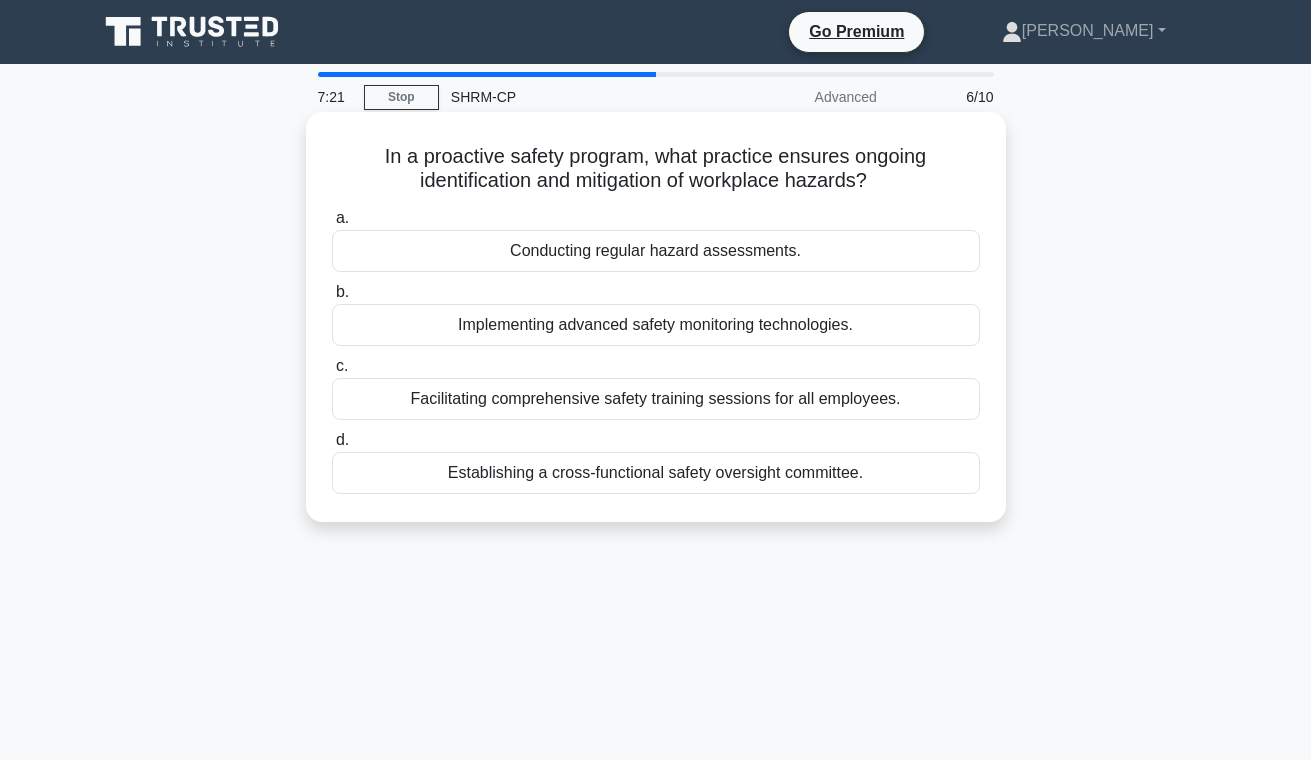 click on "Conducting regular hazard assessments." at bounding box center [656, 251] 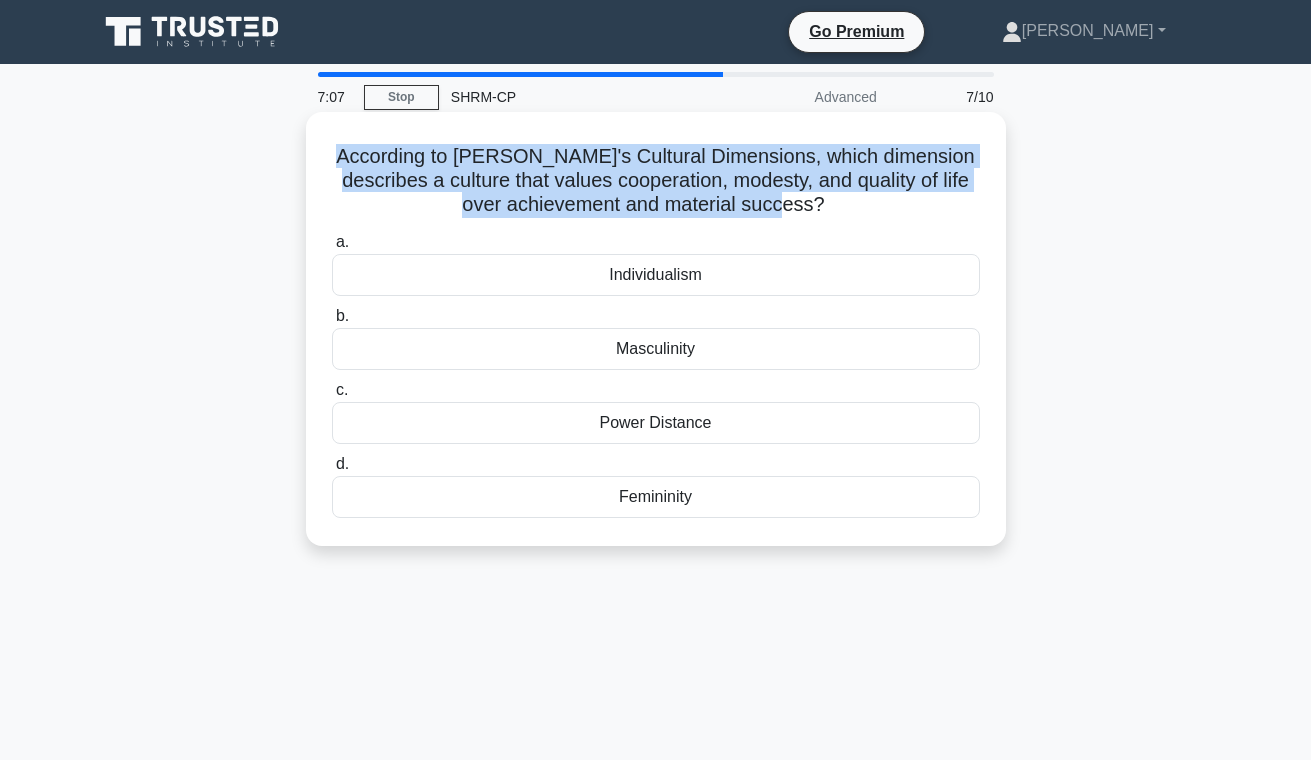 drag, startPoint x: 340, startPoint y: 160, endPoint x: 815, endPoint y: 218, distance: 478.52795 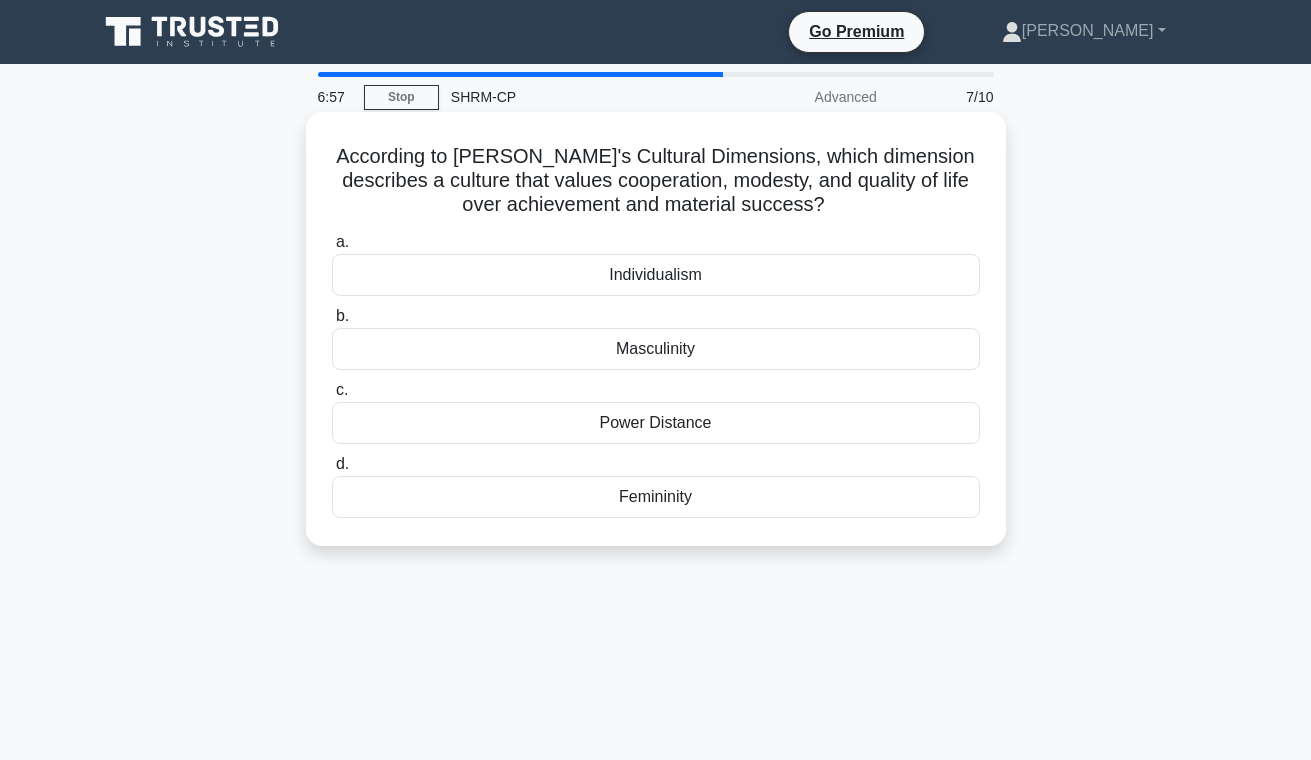 click on "Femininity" at bounding box center [656, 497] 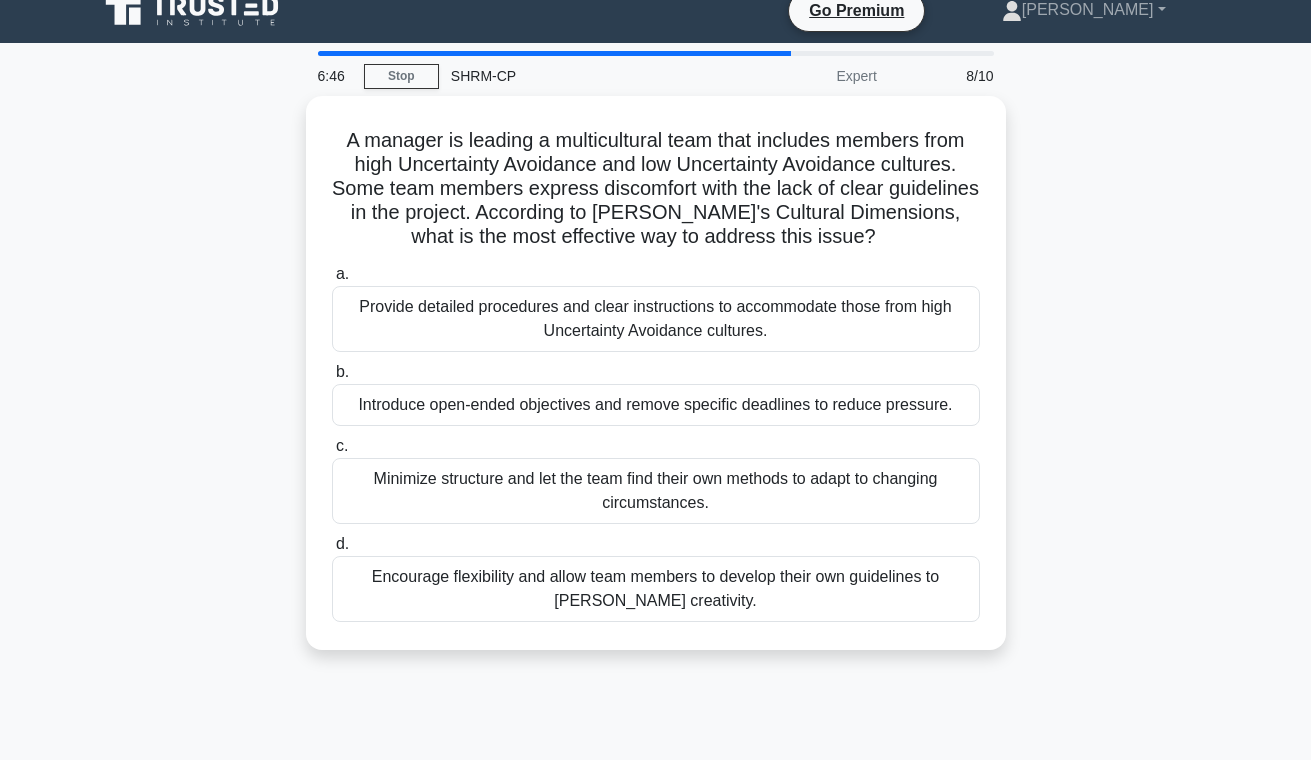 scroll, scrollTop: 0, scrollLeft: 0, axis: both 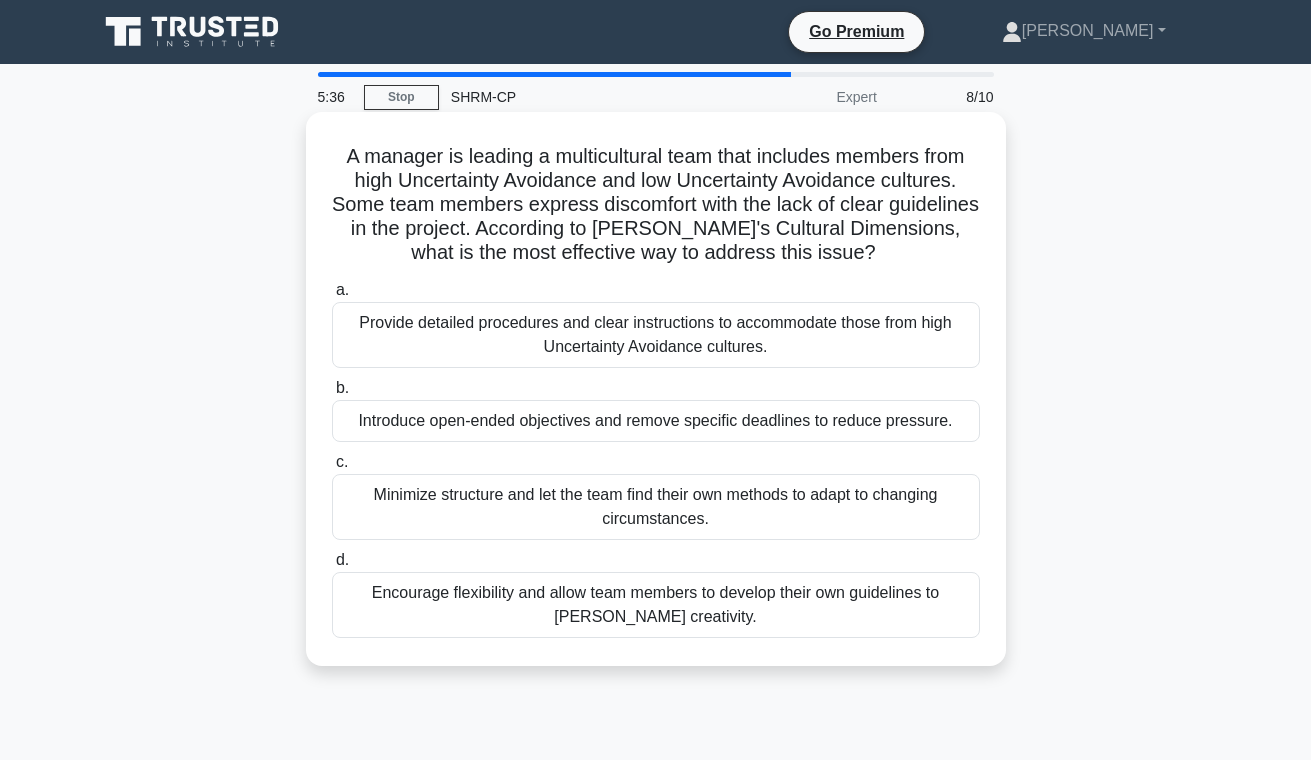click on "Provide detailed procedures and clear instructions to accommodate those from high Uncertainty Avoidance cultures." at bounding box center (656, 335) 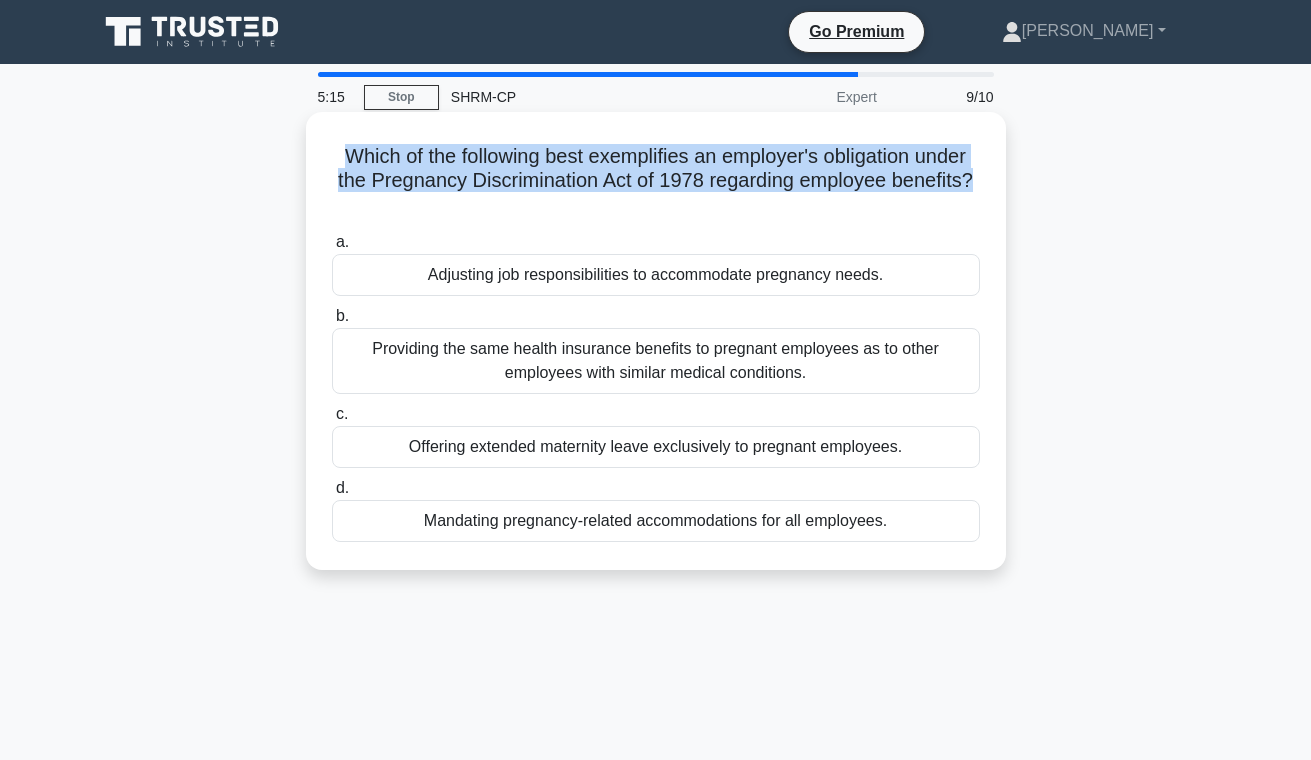 drag, startPoint x: 346, startPoint y: 155, endPoint x: 988, endPoint y: 183, distance: 642.6103 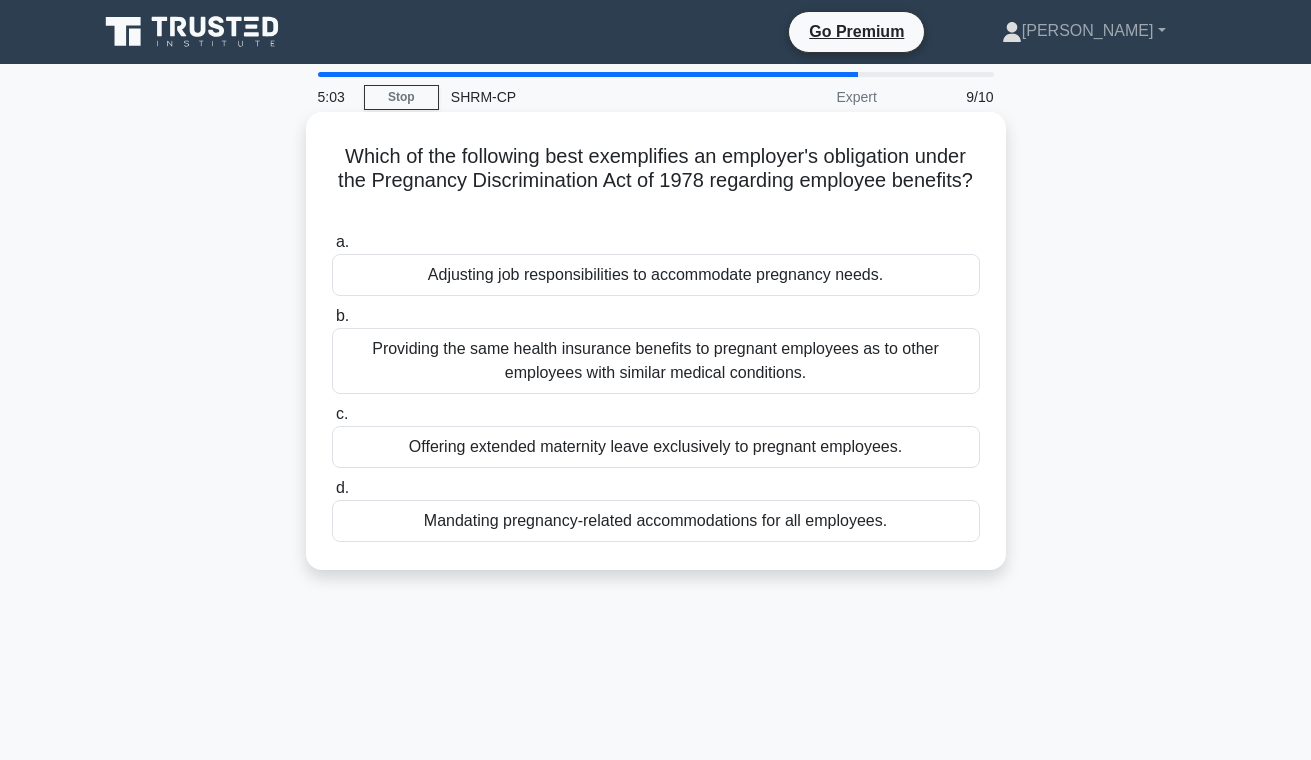 click on "Providing the same health insurance benefits to pregnant employees as to other employees with similar medical conditions." at bounding box center [656, 361] 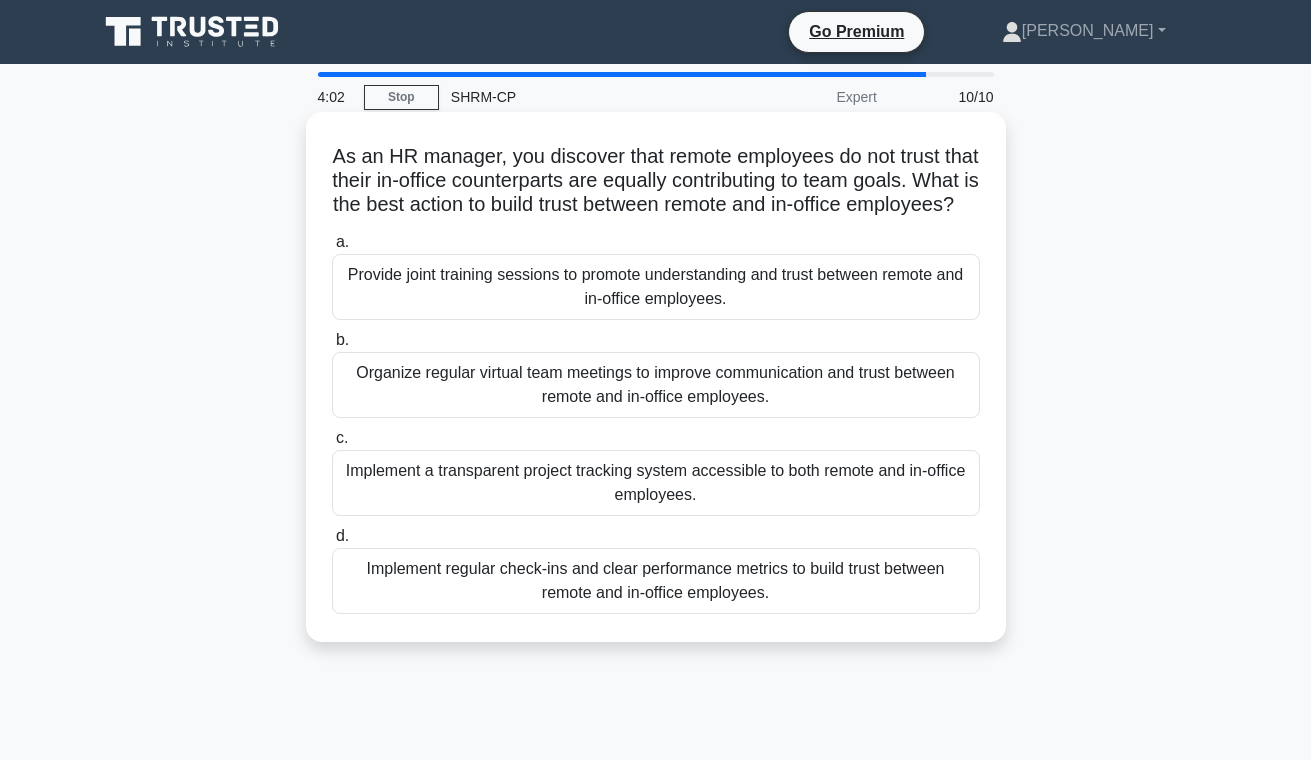click on "Implement a transparent project tracking system accessible to both remote and in-office employees." at bounding box center [656, 483] 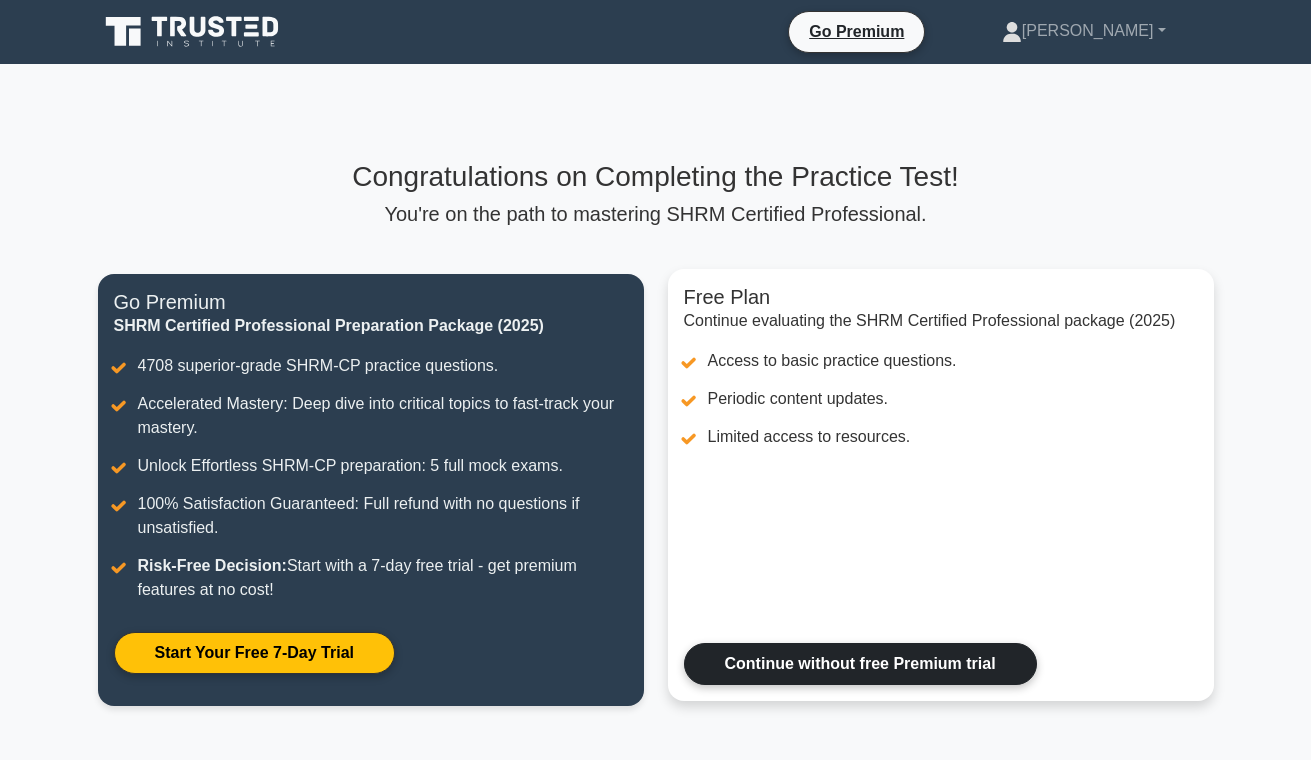 scroll, scrollTop: 0, scrollLeft: 0, axis: both 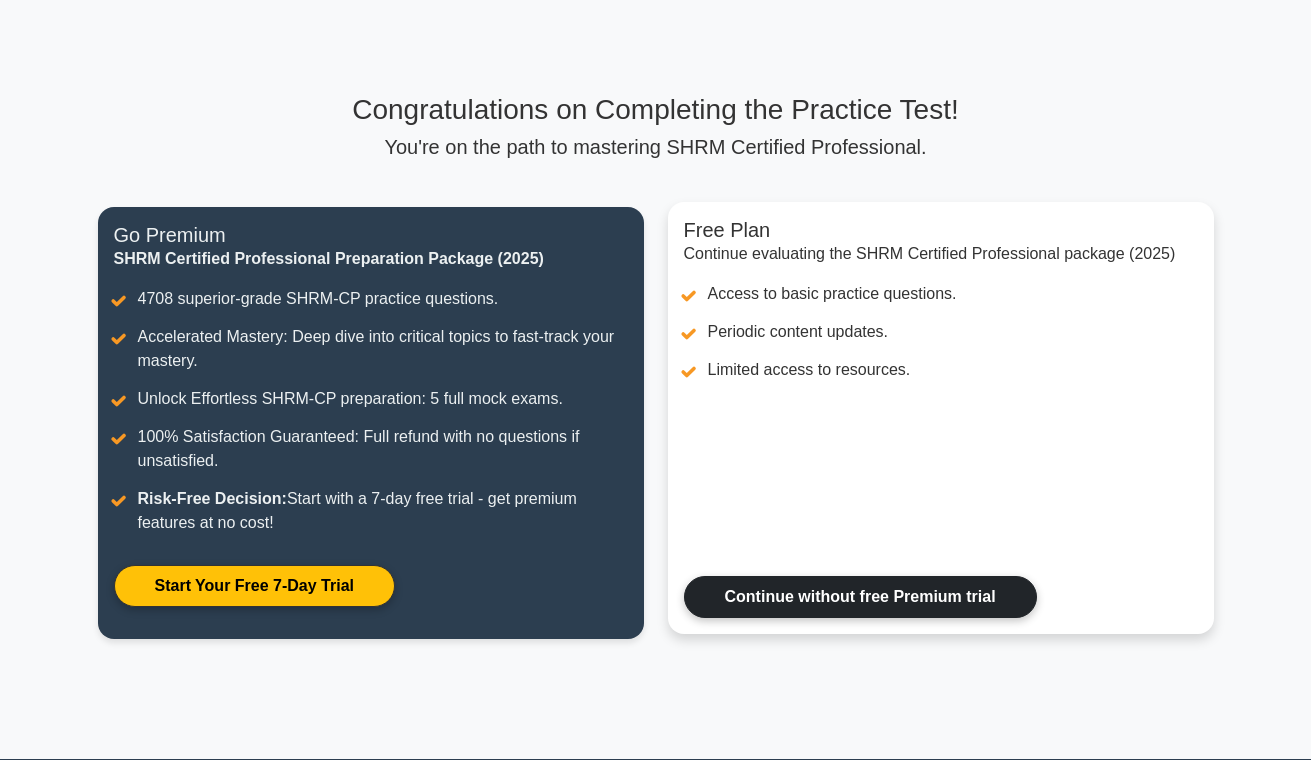 click on "Continue without free Premium trial" at bounding box center [860, 597] 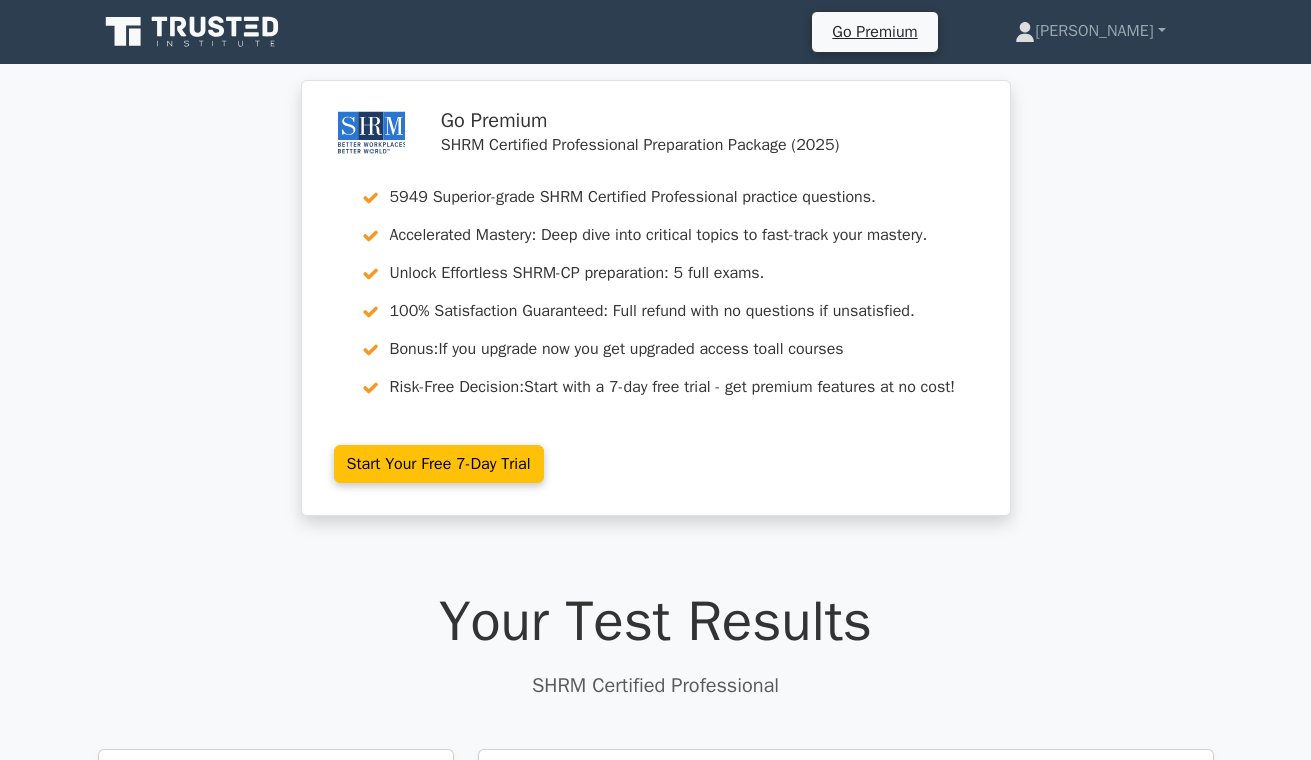 scroll, scrollTop: 0, scrollLeft: 0, axis: both 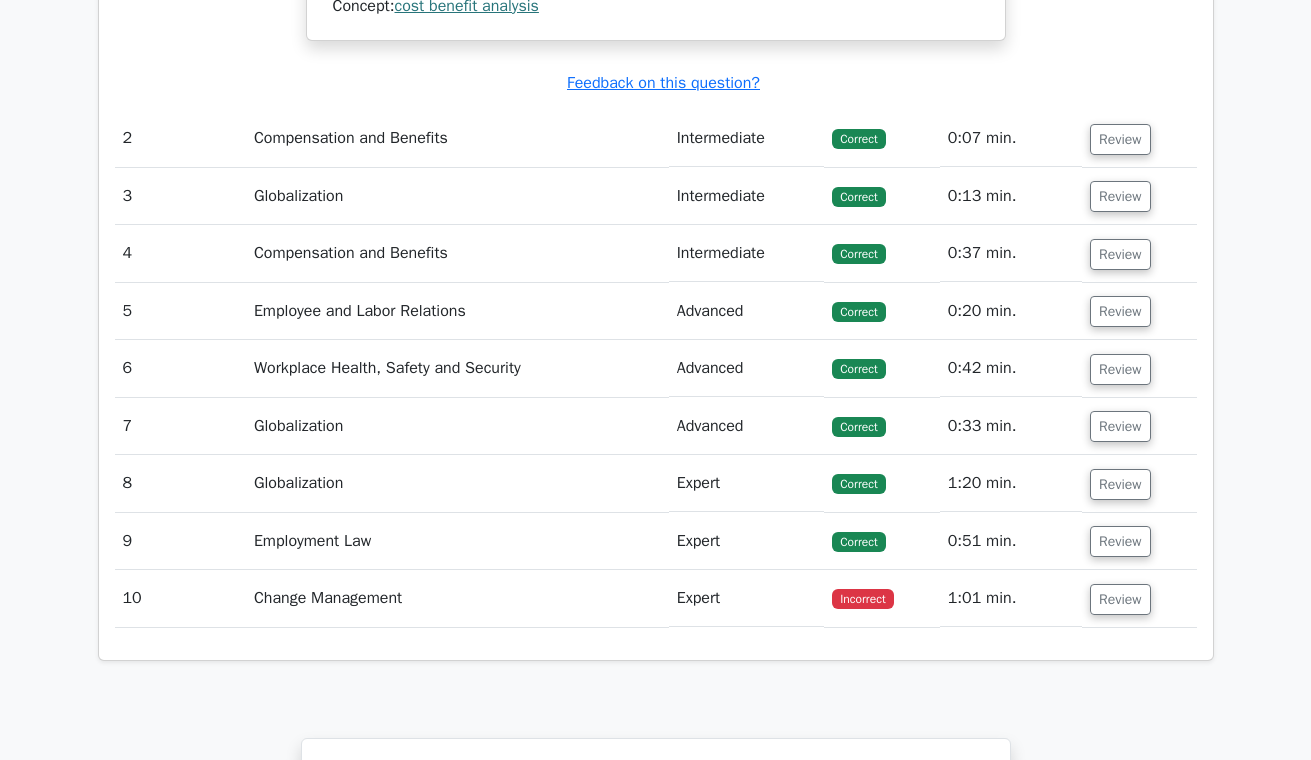 click on "Change Management" at bounding box center [457, 598] 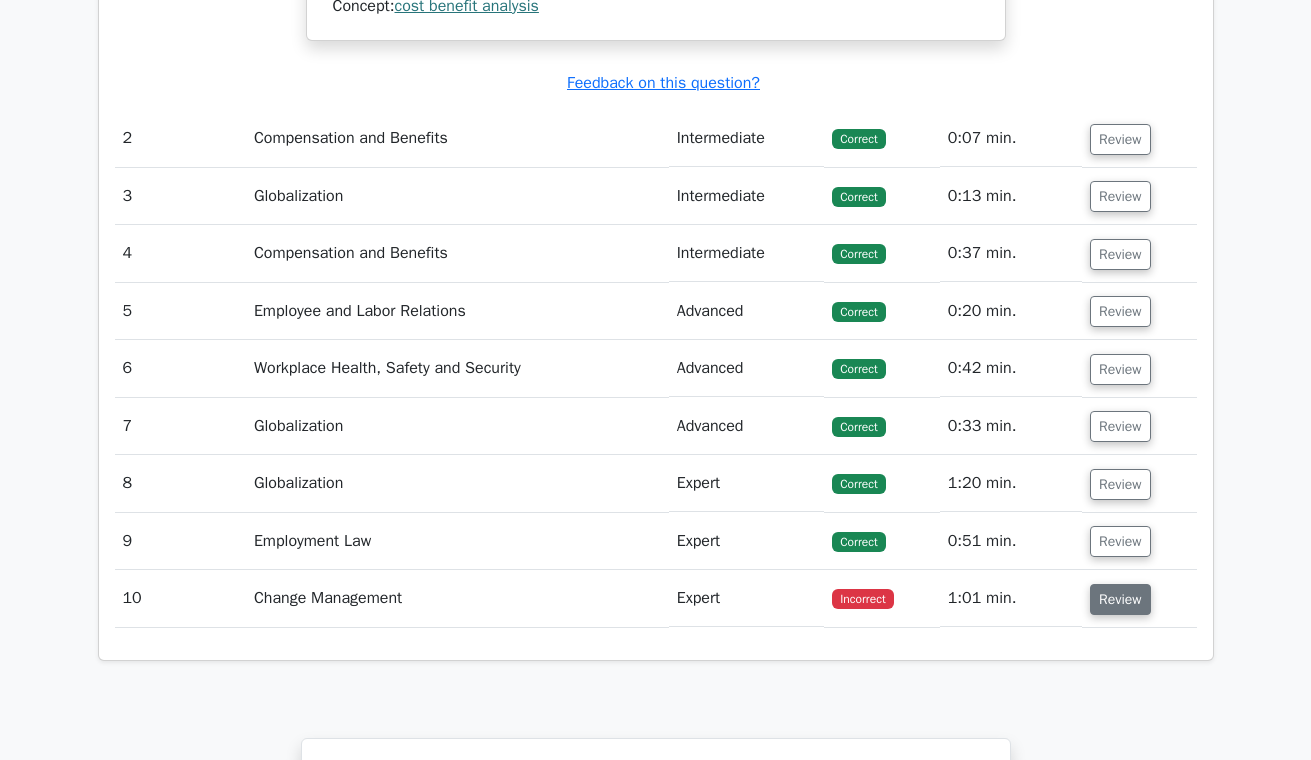 click on "Review" at bounding box center (1120, 599) 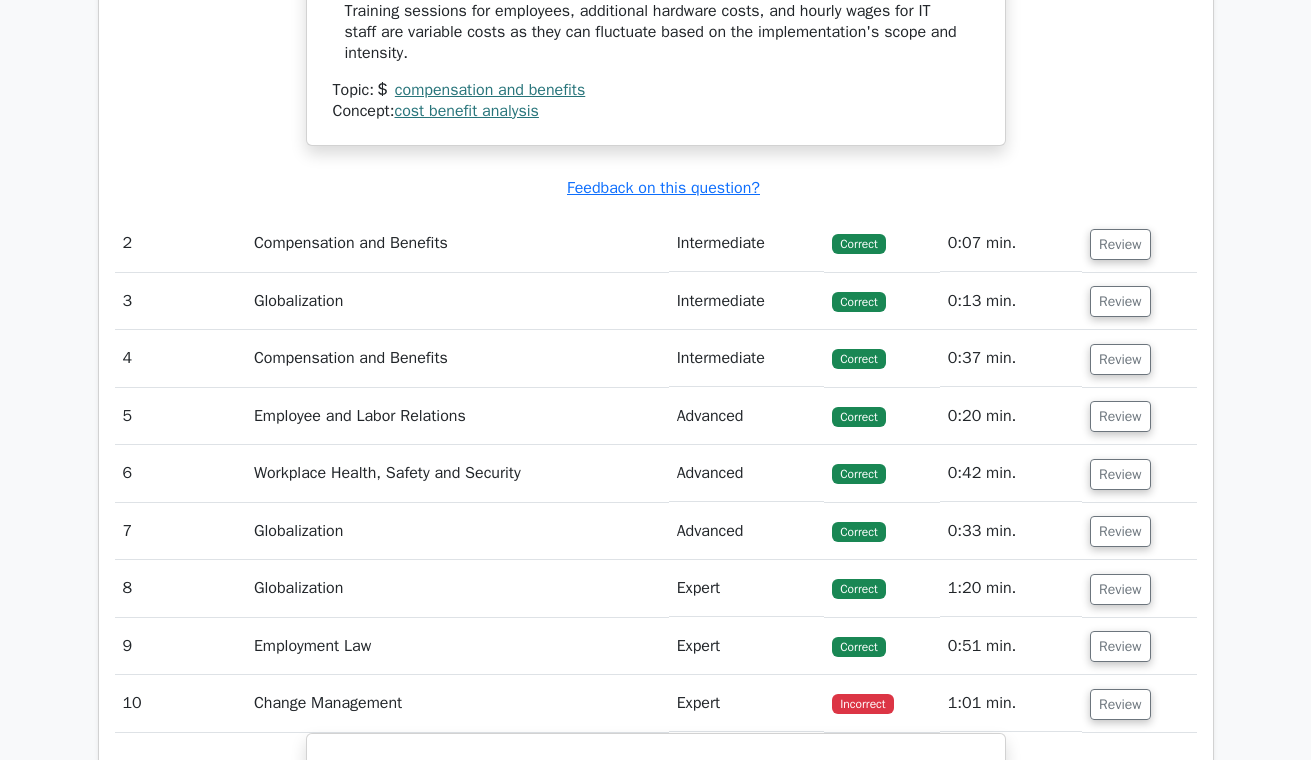scroll, scrollTop: 2118, scrollLeft: 0, axis: vertical 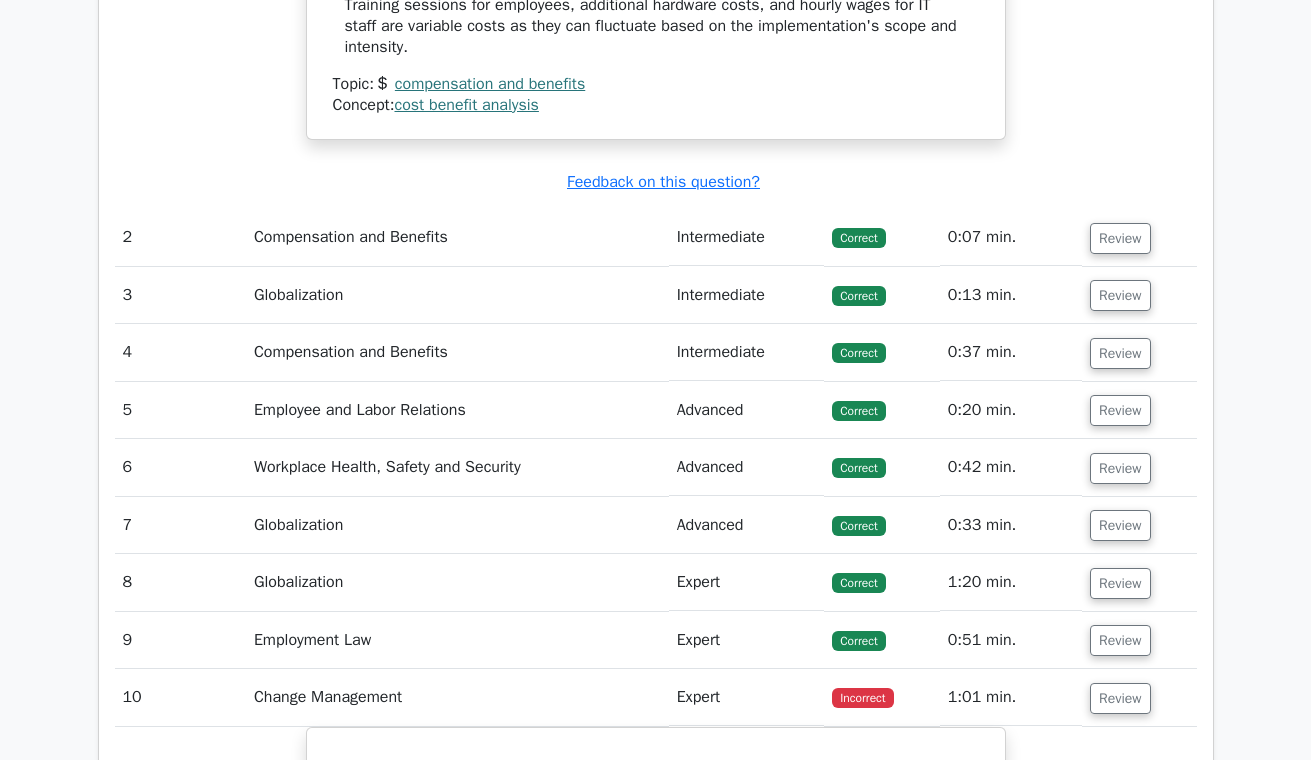 click on "Intermediate" at bounding box center [747, 237] 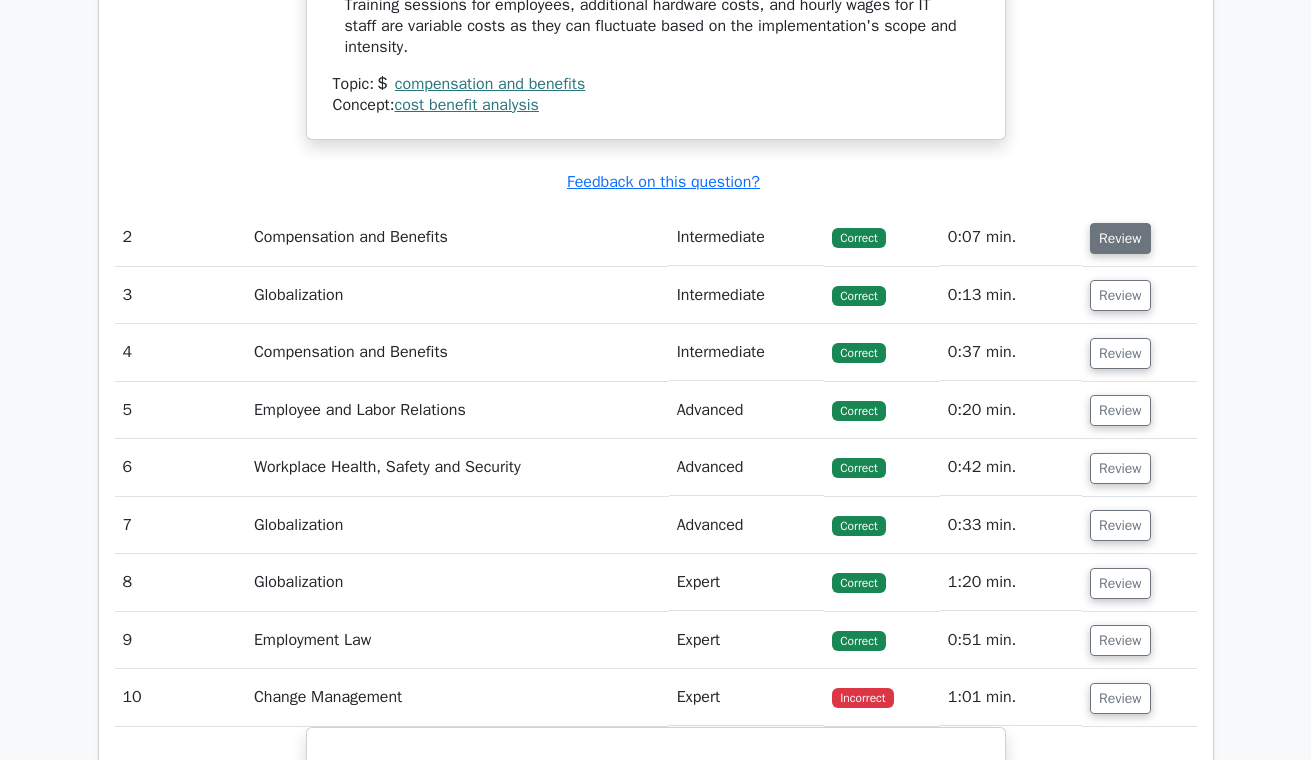 click on "Review" at bounding box center [1120, 238] 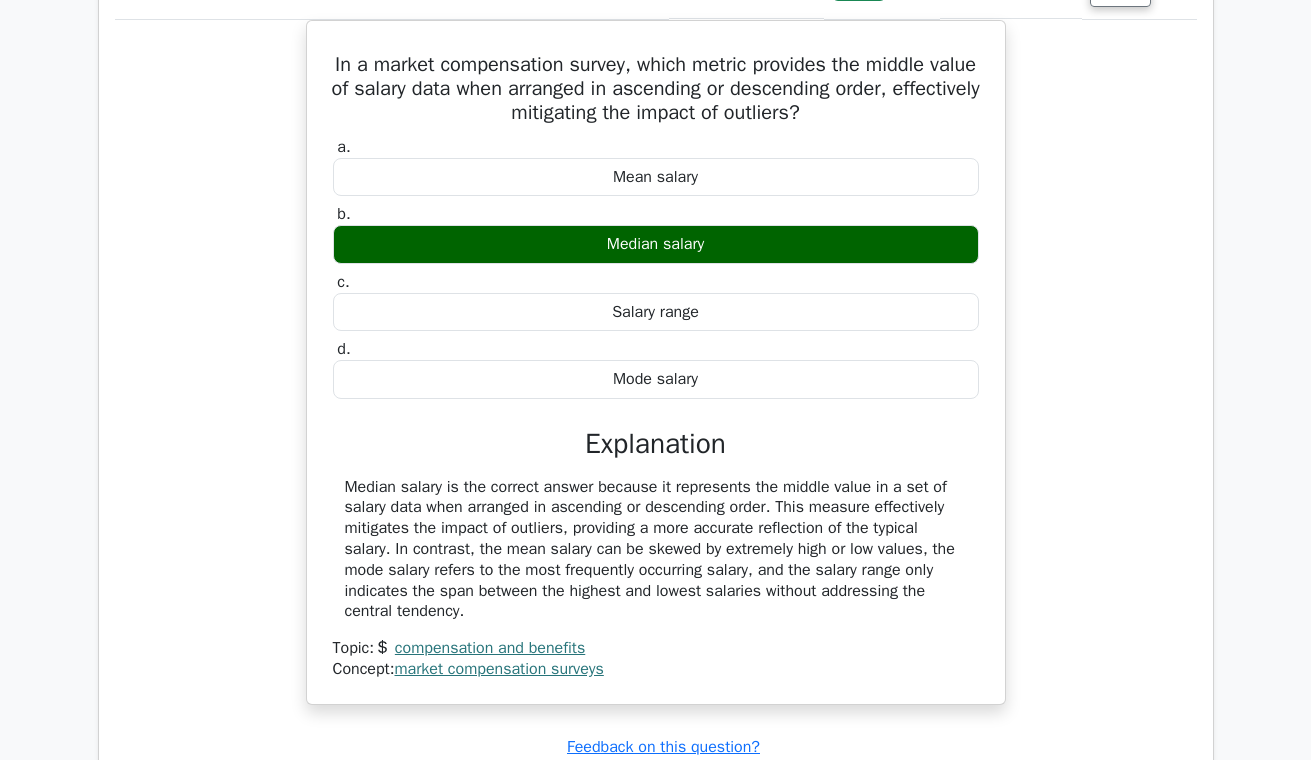 scroll, scrollTop: 2266, scrollLeft: 0, axis: vertical 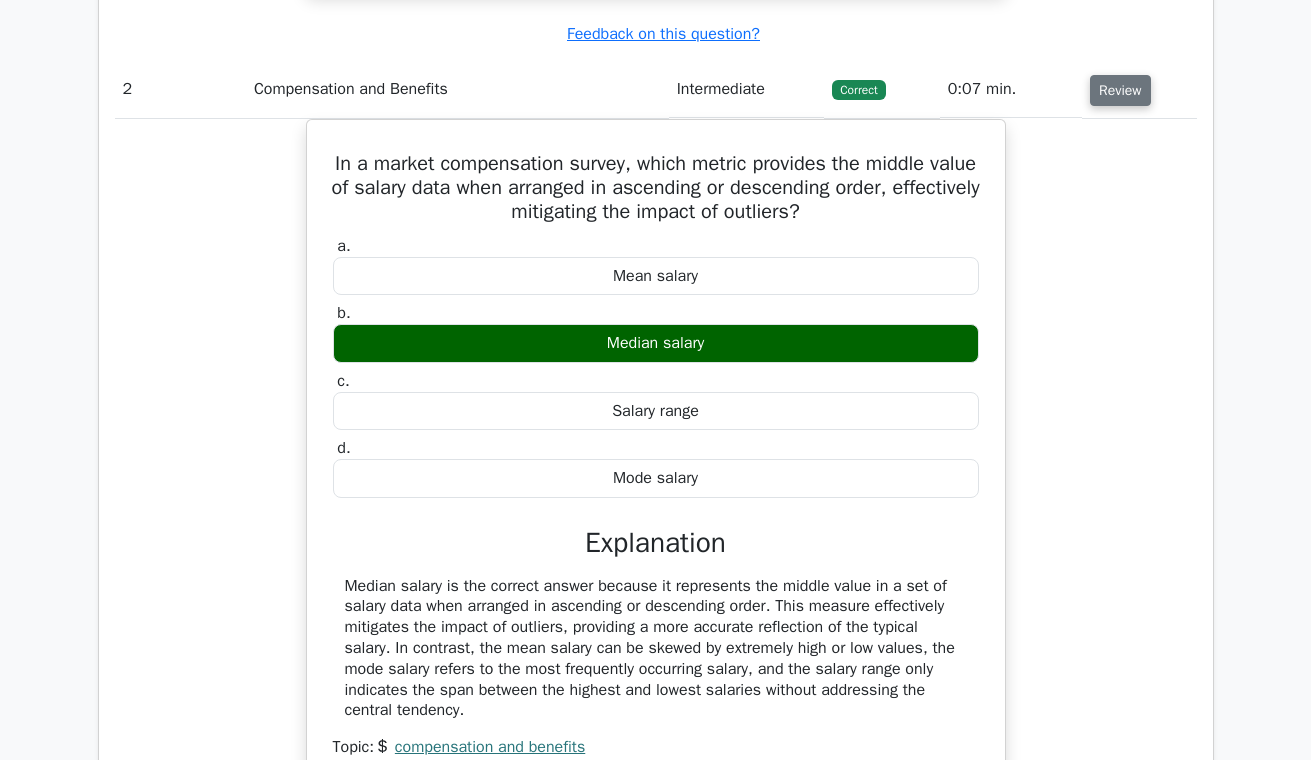 click on "Review" at bounding box center [1120, 90] 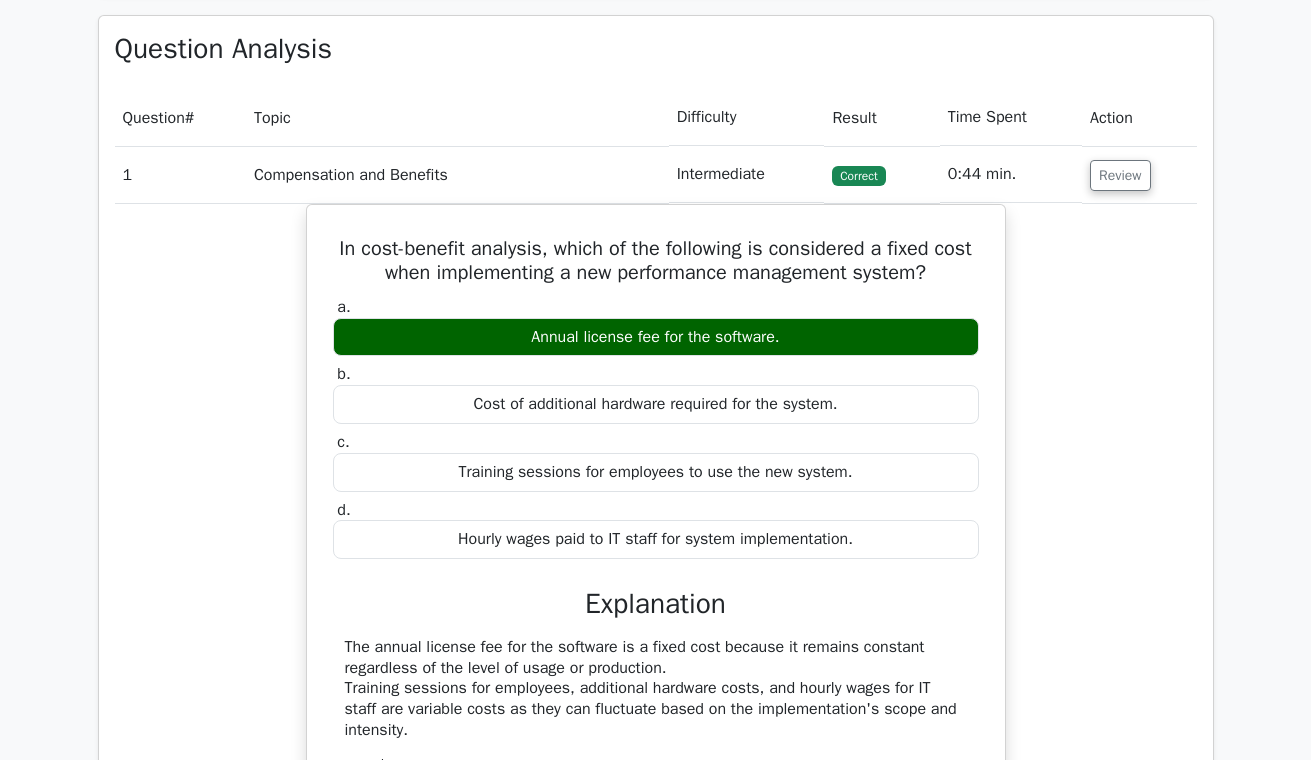 scroll, scrollTop: 1377, scrollLeft: 0, axis: vertical 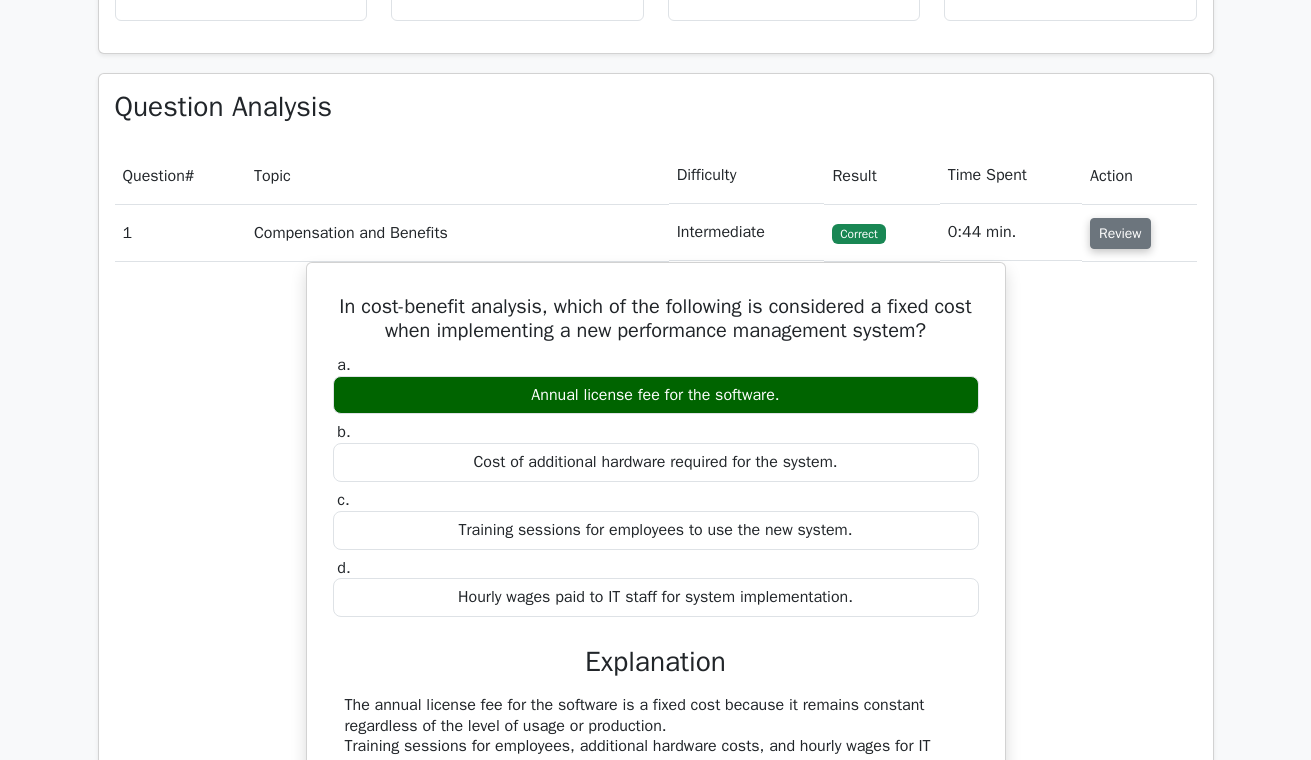 click on "Review" at bounding box center (1120, 233) 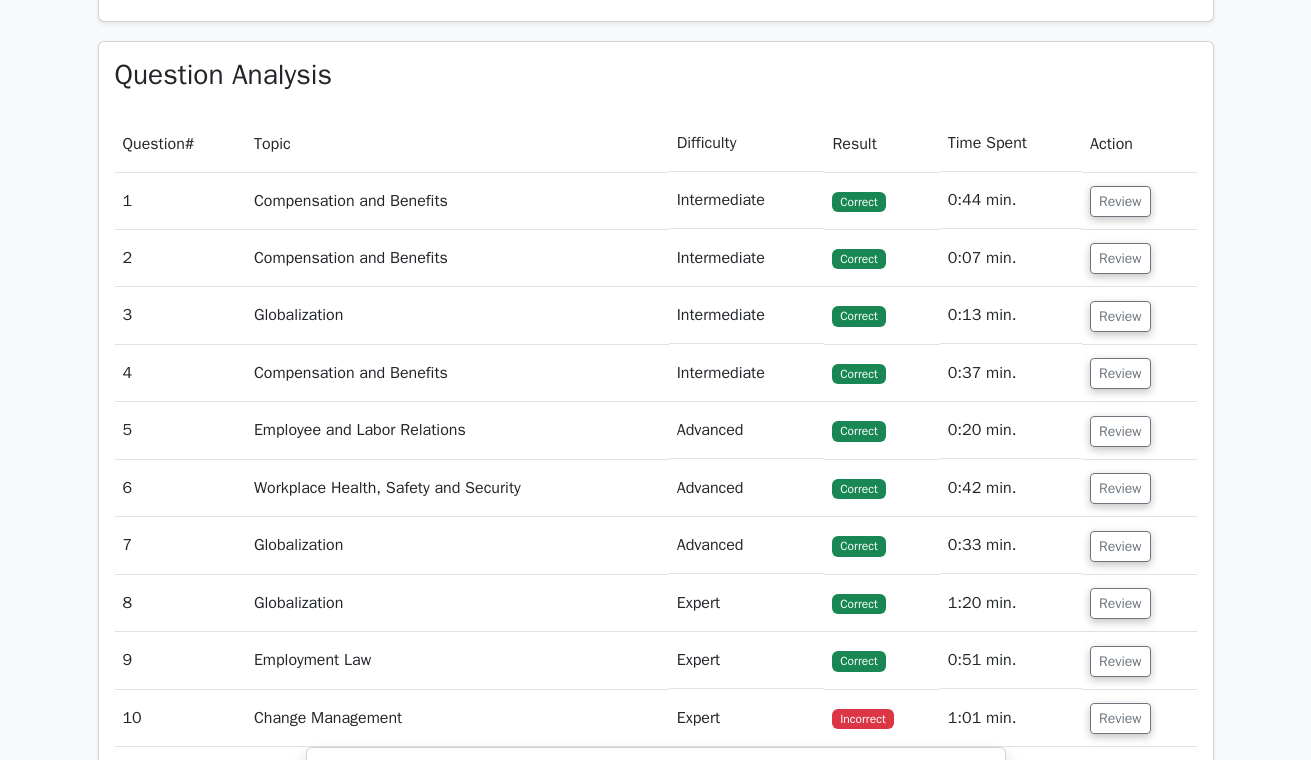 scroll, scrollTop: 1425, scrollLeft: 0, axis: vertical 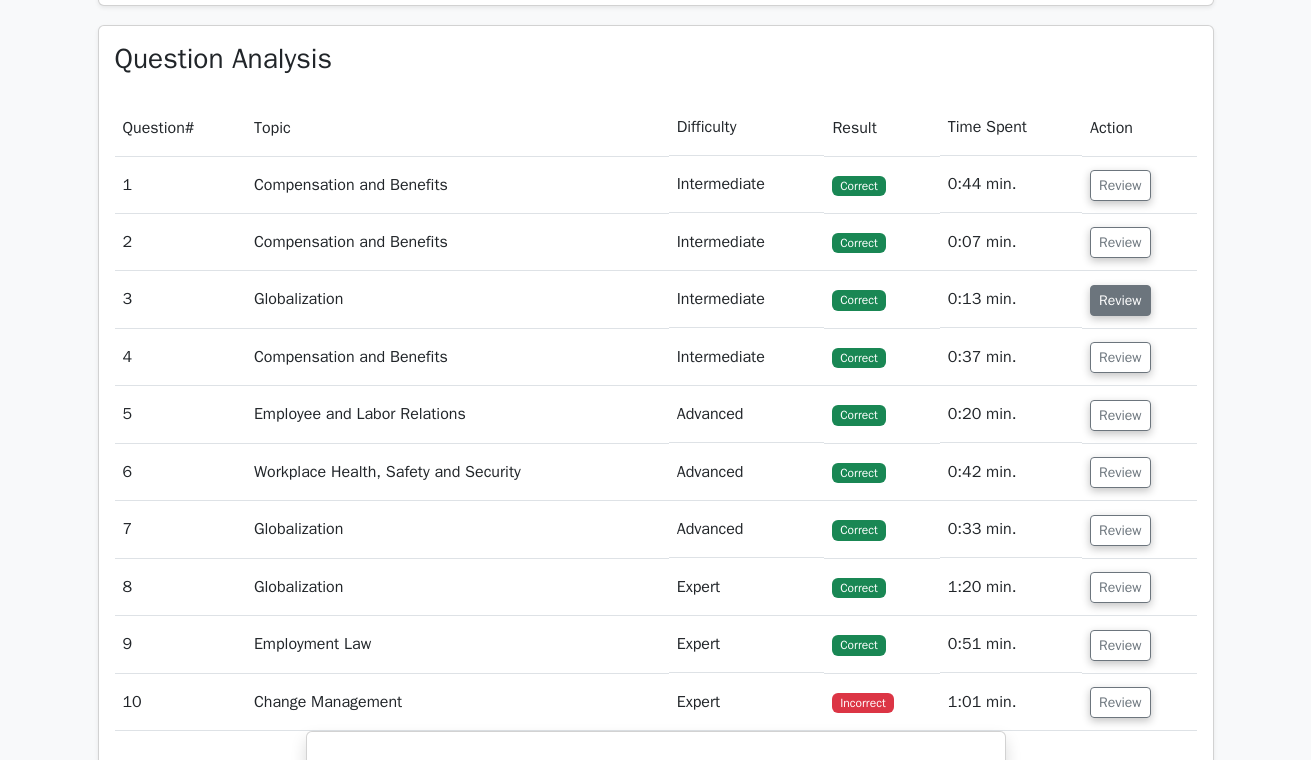 click on "Review" at bounding box center [1120, 300] 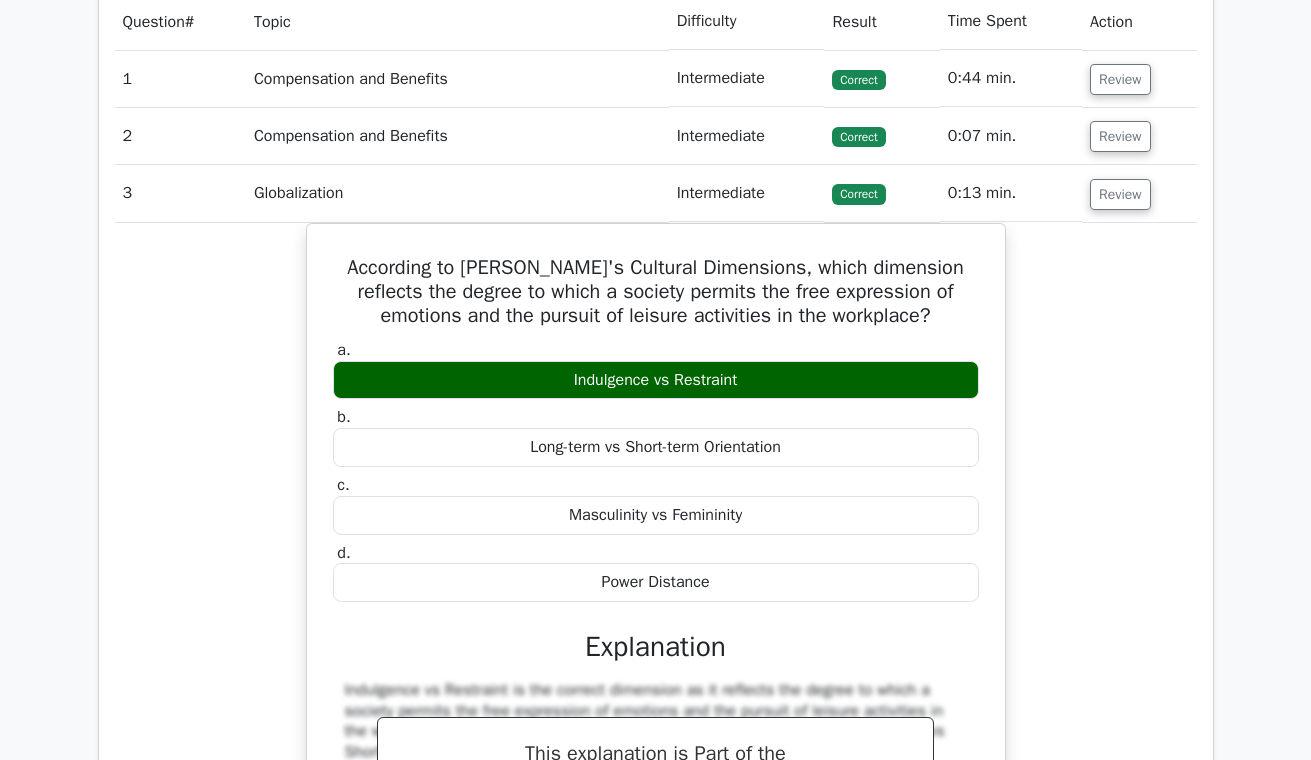 scroll, scrollTop: 1516, scrollLeft: 0, axis: vertical 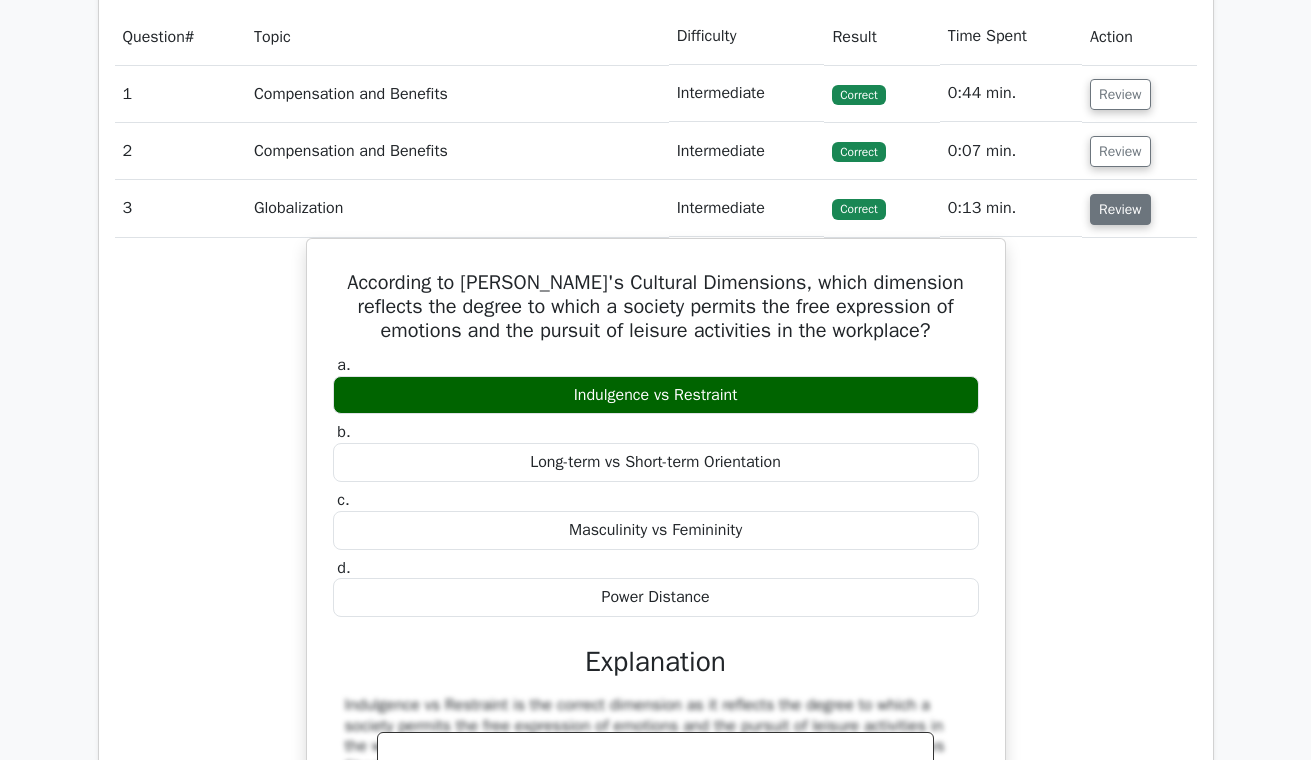 click on "Review" at bounding box center [1120, 209] 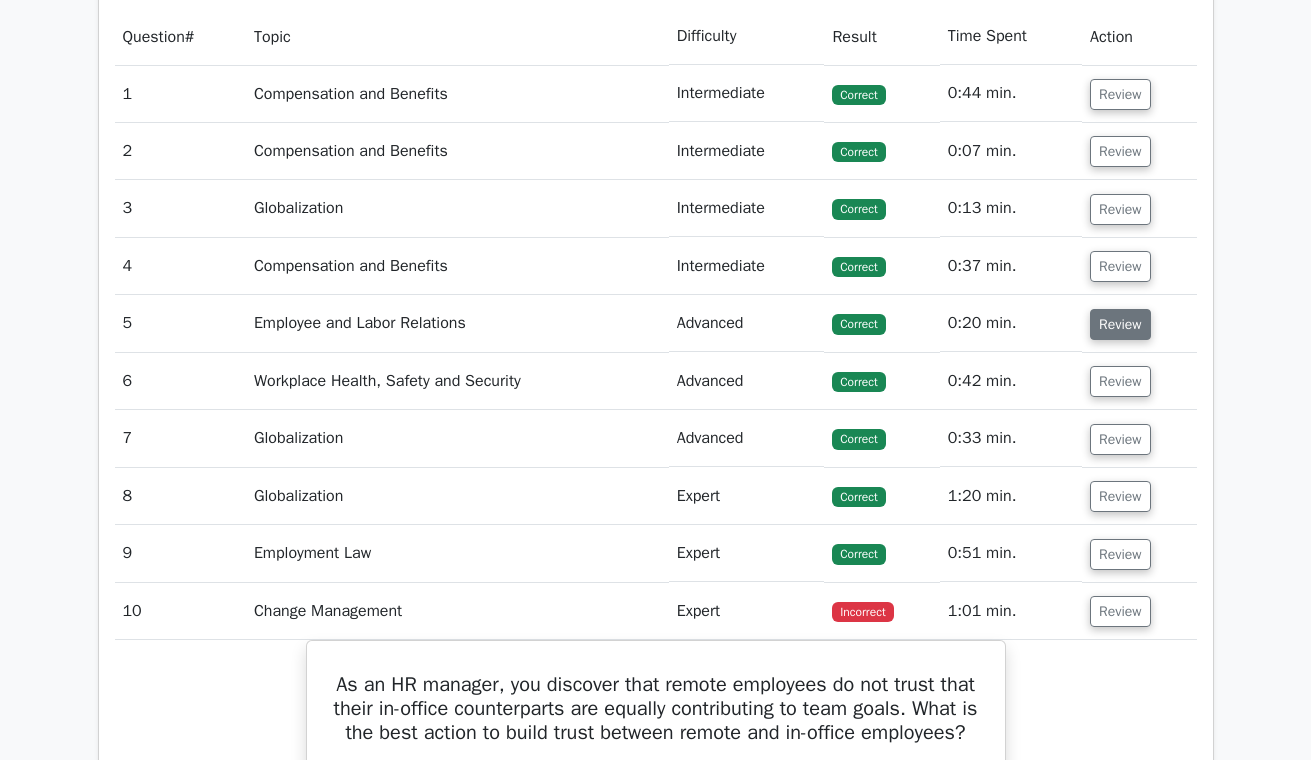 click on "Review" at bounding box center [1120, 324] 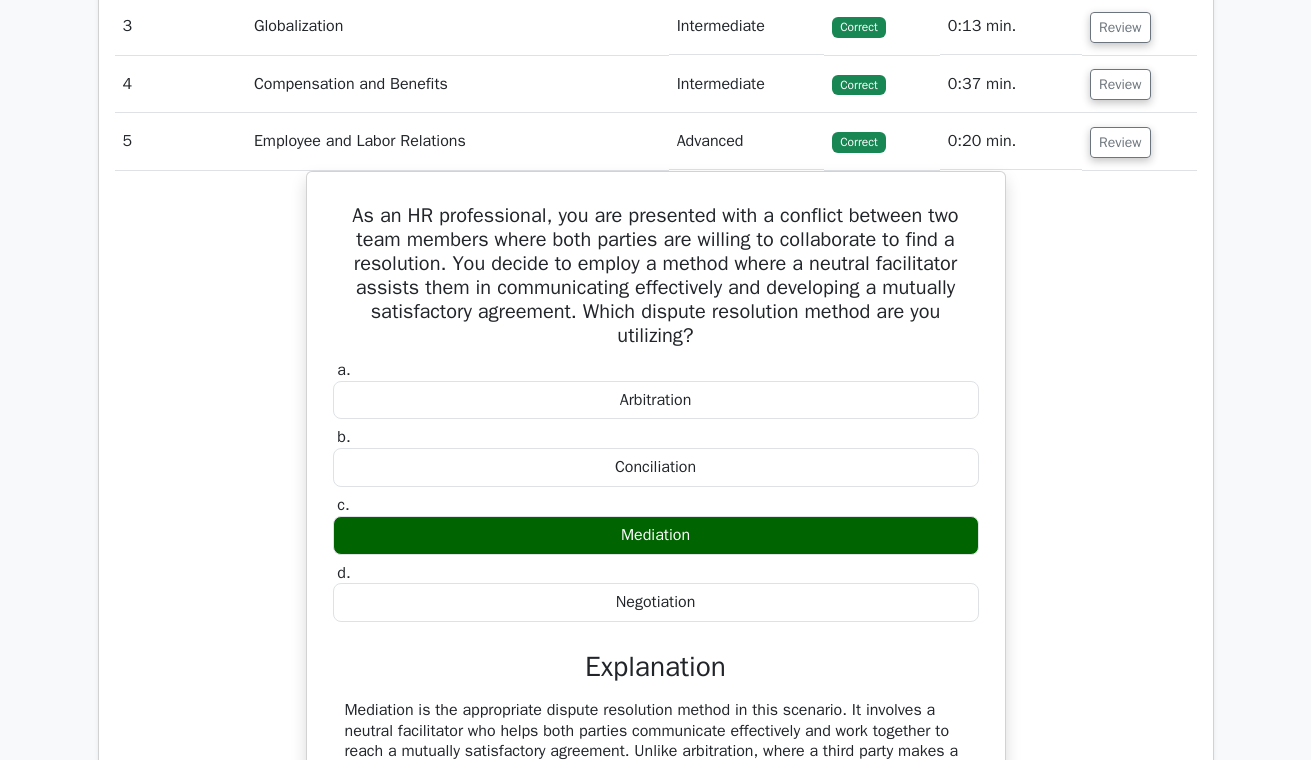 scroll, scrollTop: 1694, scrollLeft: 0, axis: vertical 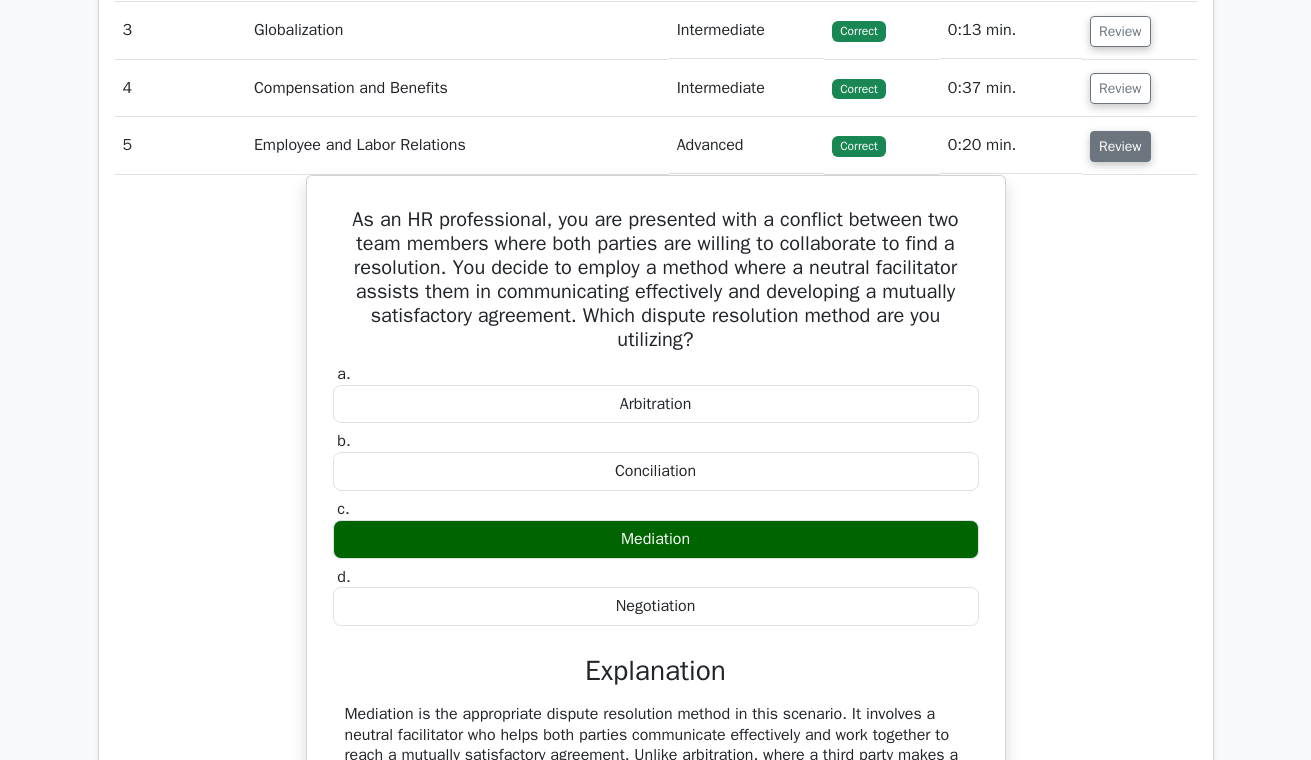 click on "Review" at bounding box center (1120, 146) 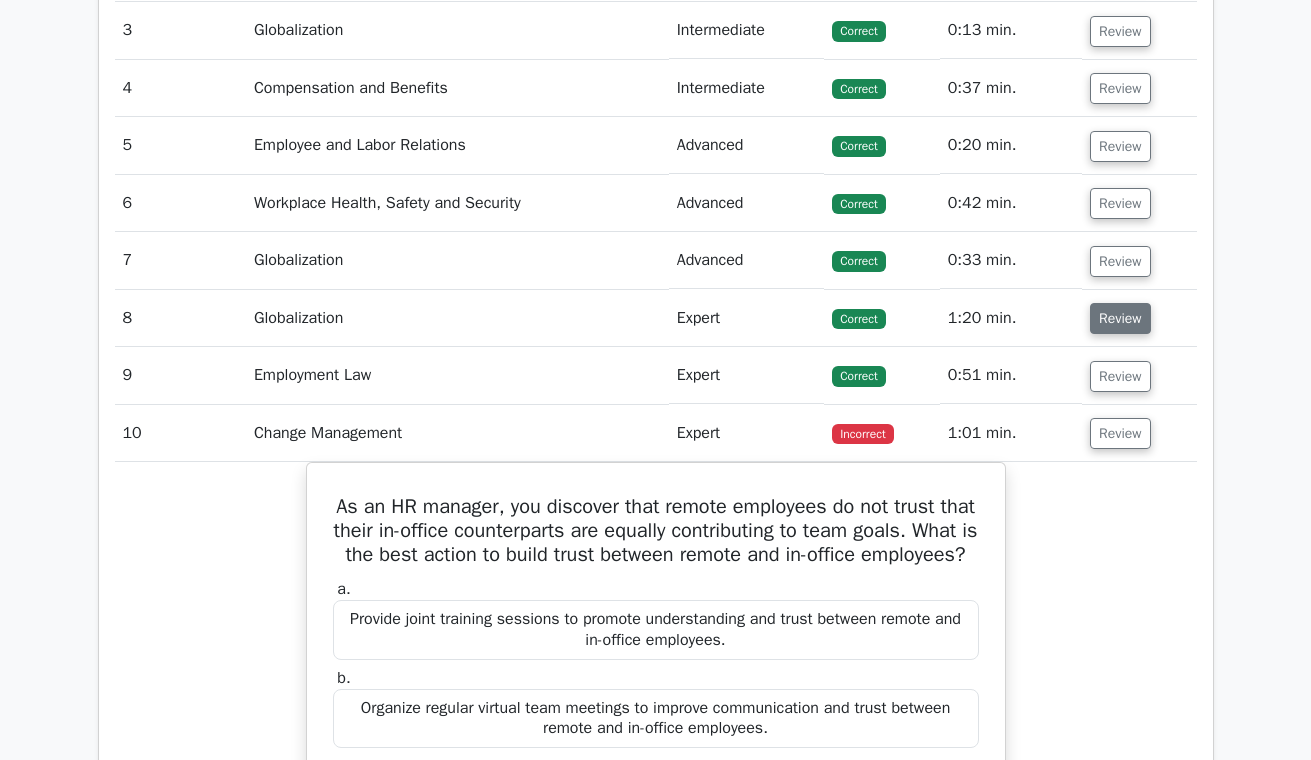 click on "Review" at bounding box center [1120, 318] 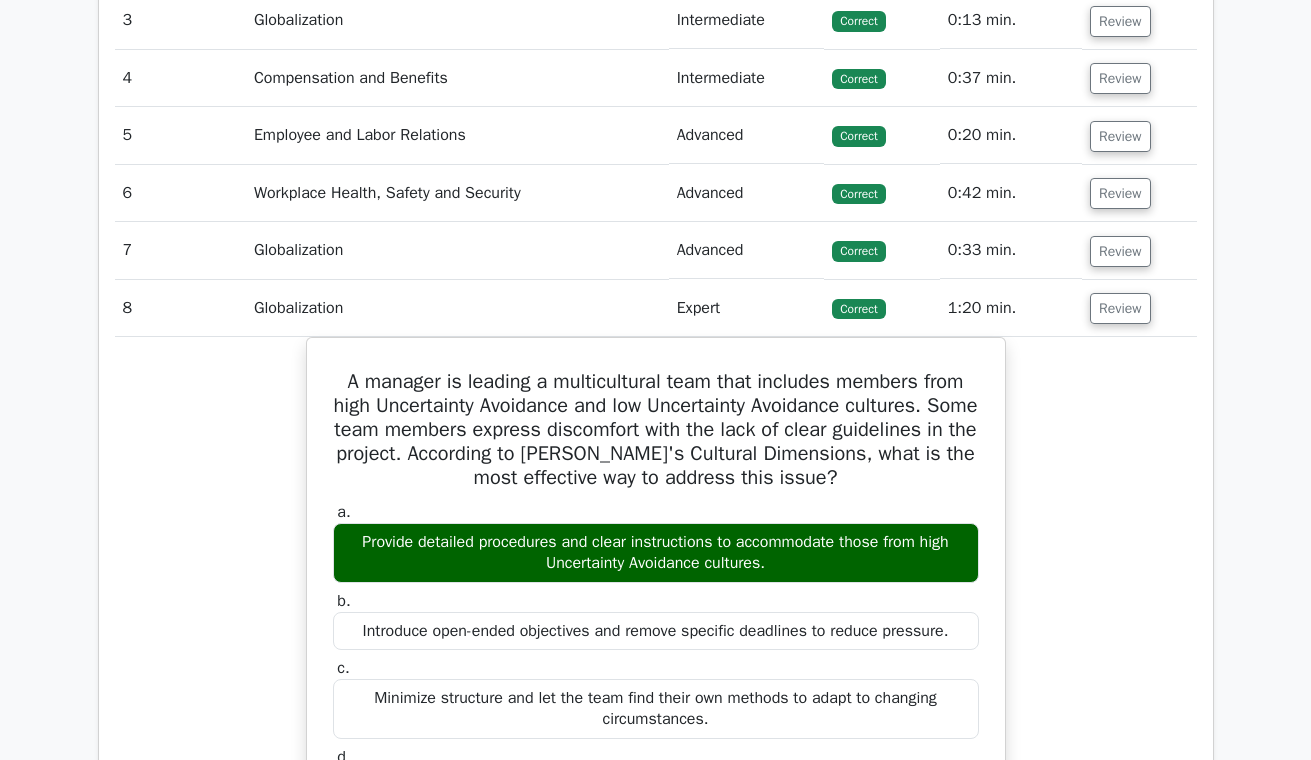 scroll, scrollTop: 1625, scrollLeft: 0, axis: vertical 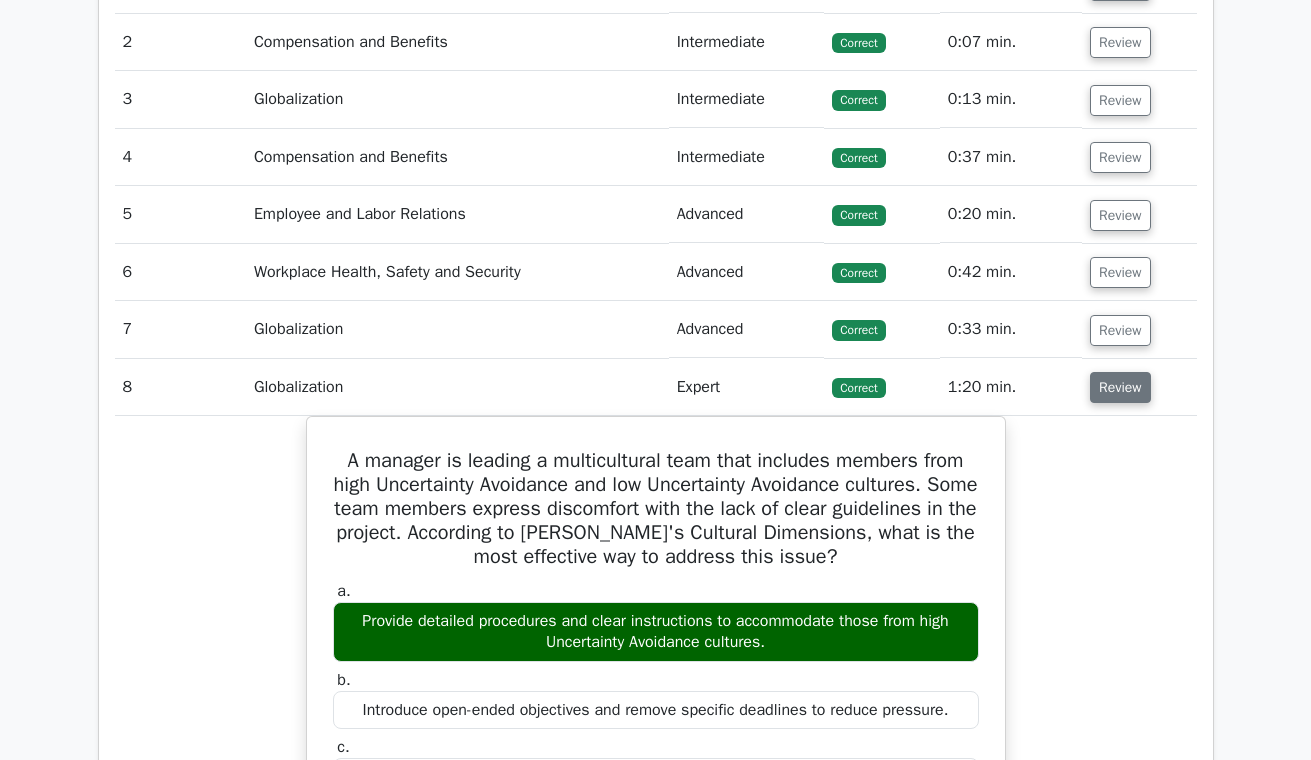 click on "Review" at bounding box center [1120, 387] 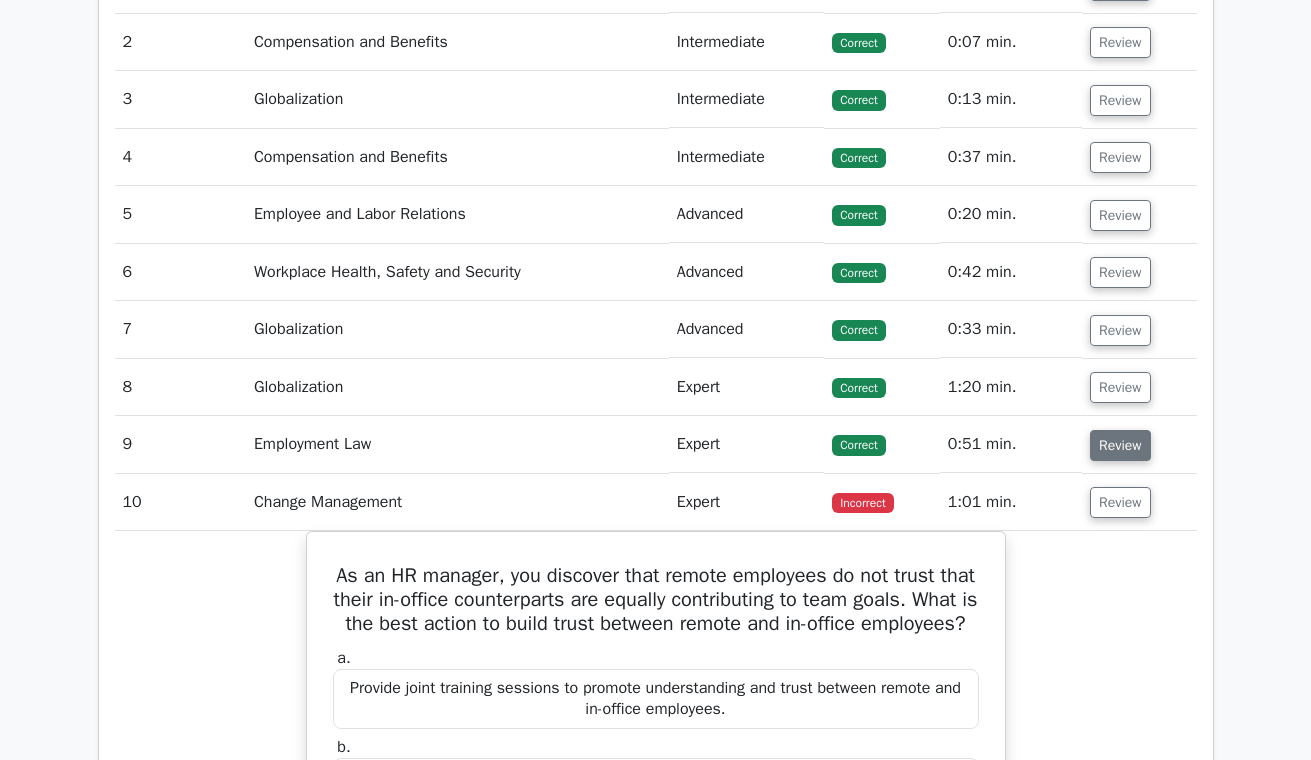 click on "Review" at bounding box center (1120, 445) 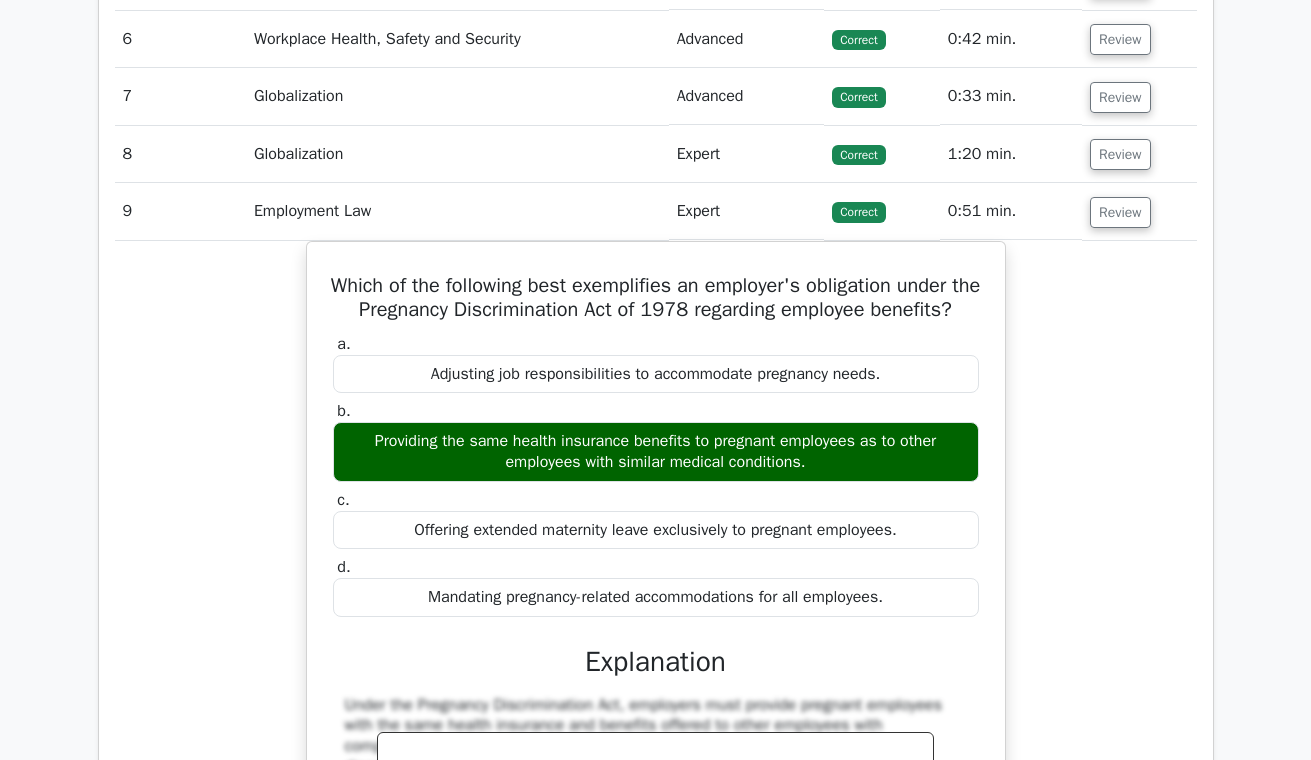scroll, scrollTop: 1859, scrollLeft: 0, axis: vertical 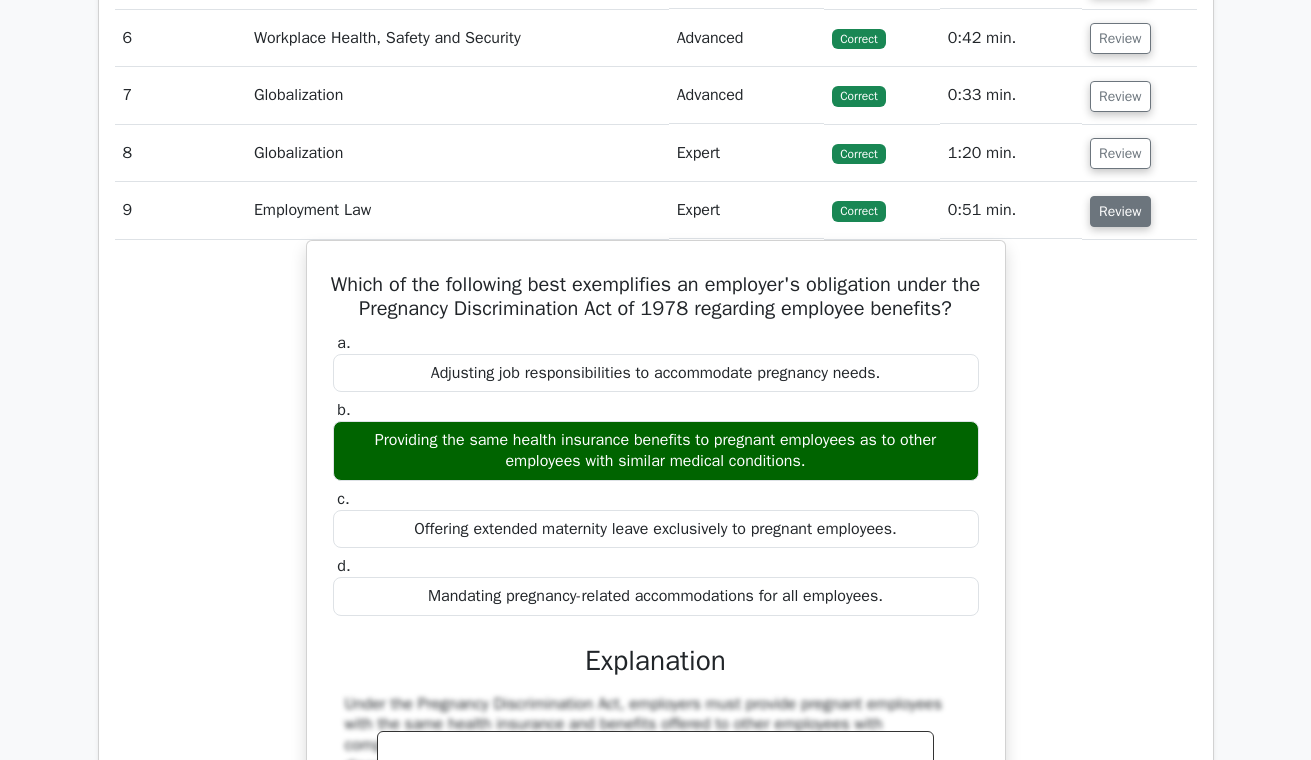 click on "Review" at bounding box center (1120, 211) 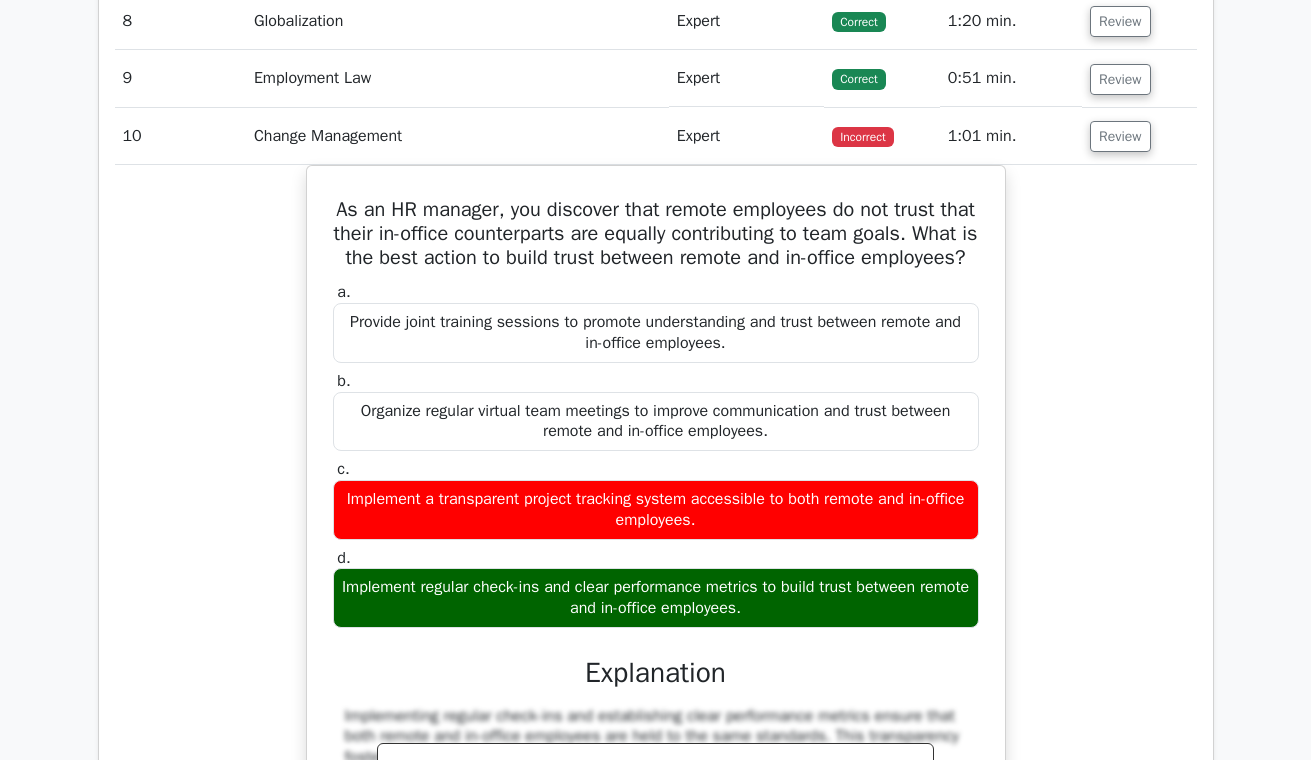 scroll, scrollTop: 1984, scrollLeft: 0, axis: vertical 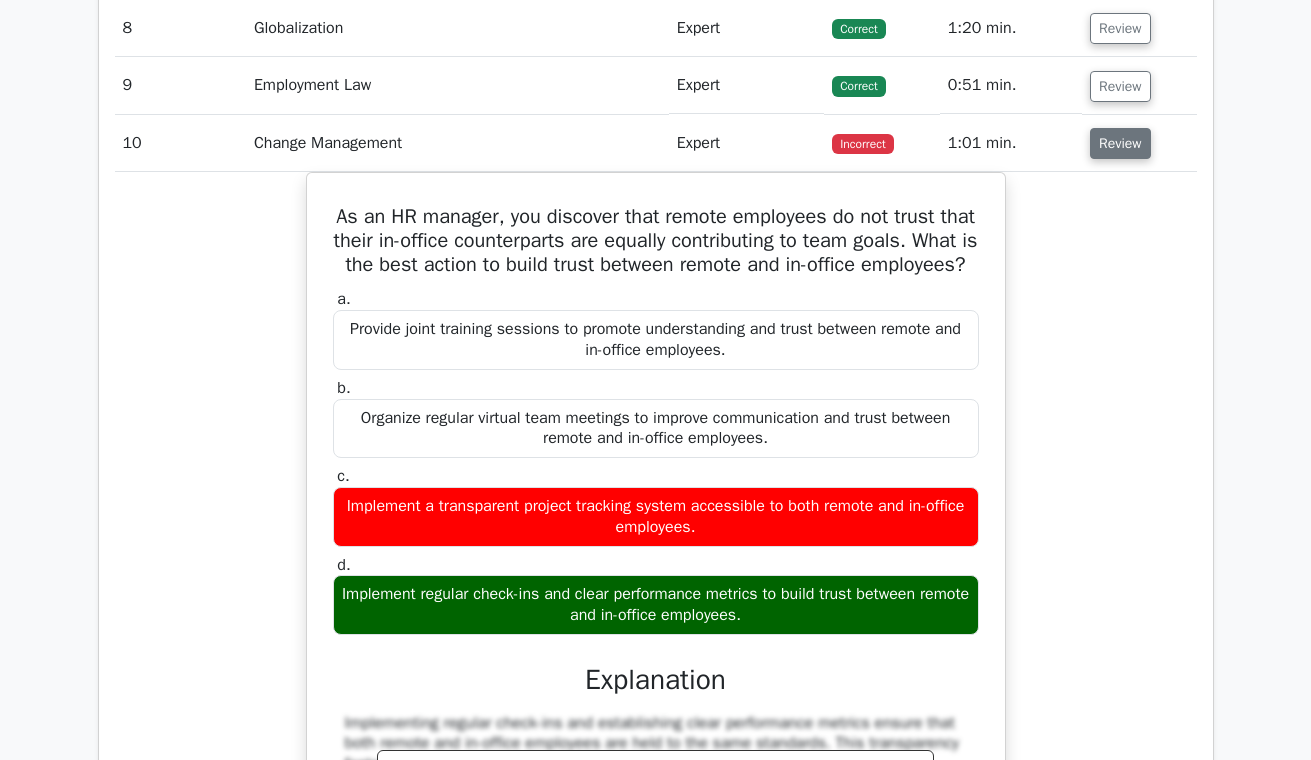 click on "Review" at bounding box center (1120, 143) 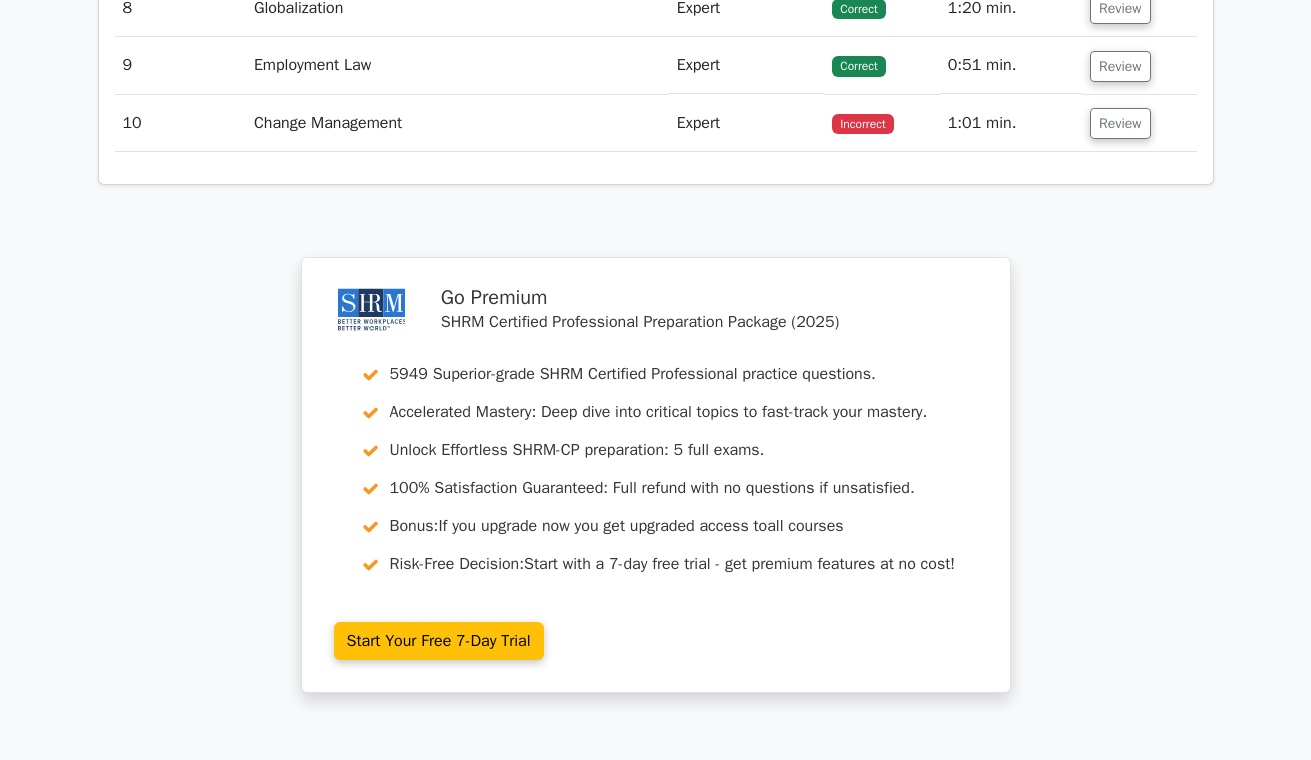 scroll, scrollTop: 2214, scrollLeft: 0, axis: vertical 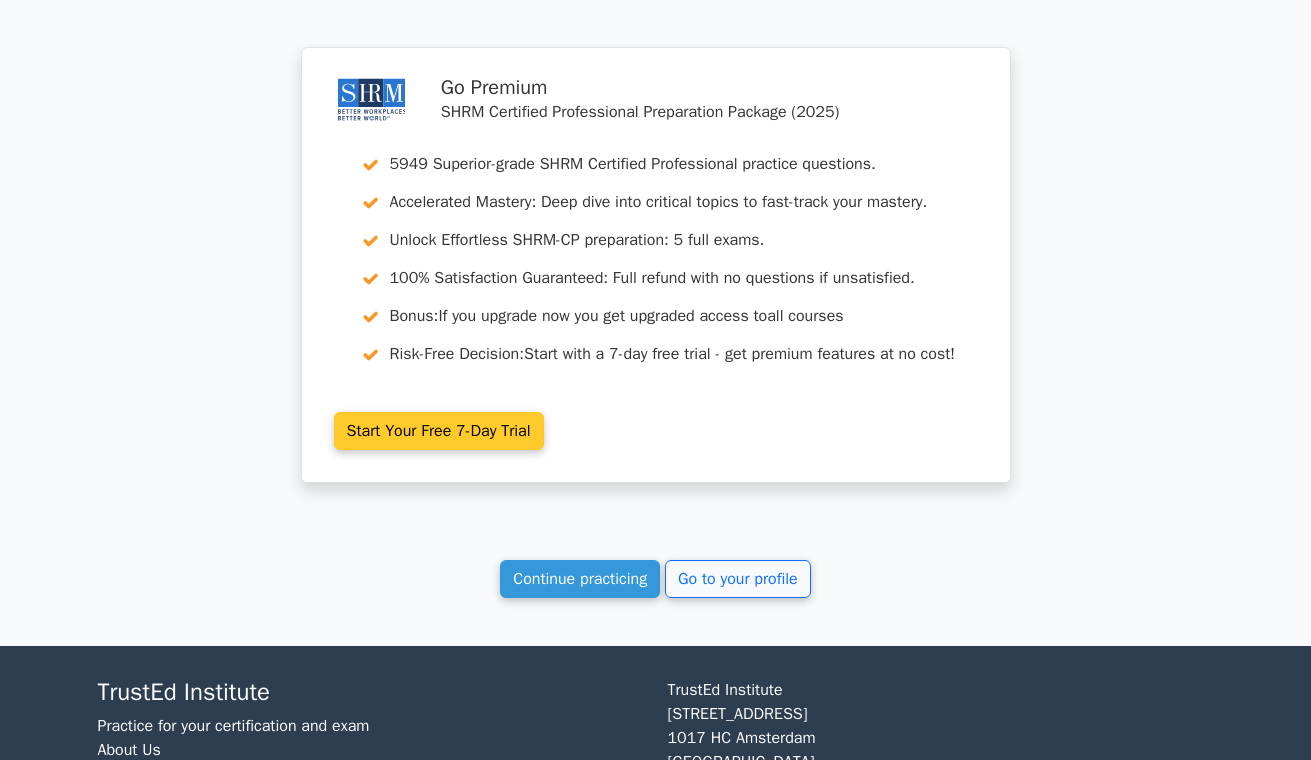 click on "Start Your Free 7-Day Trial" at bounding box center (439, 431) 